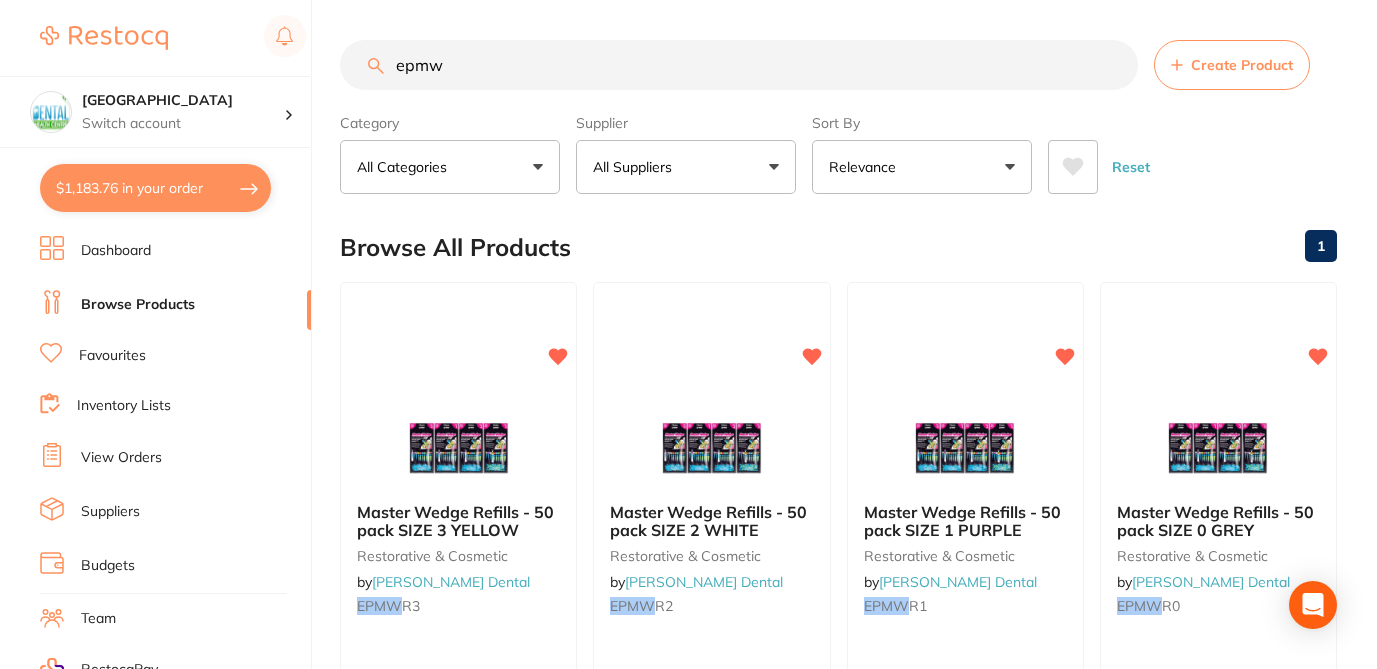 scroll, scrollTop: 40, scrollLeft: 0, axis: vertical 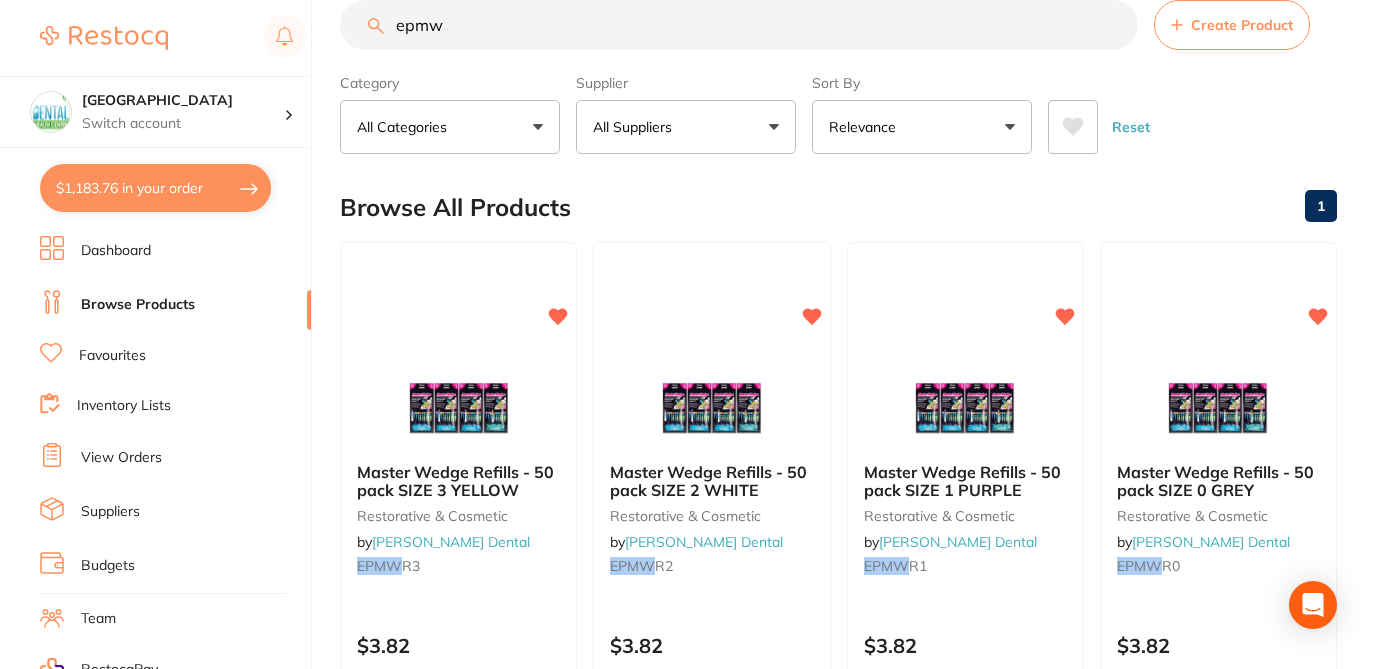 drag, startPoint x: 0, startPoint y: 0, endPoint x: 345, endPoint y: 24, distance: 345.83377 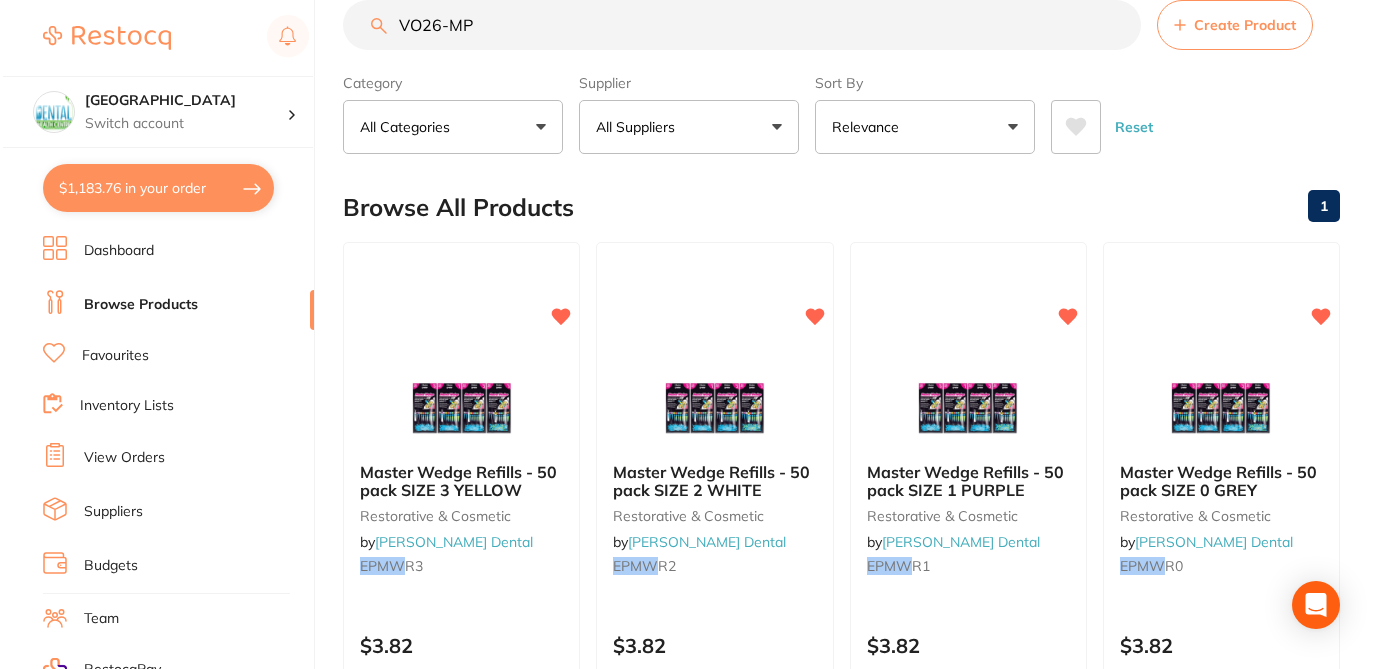 scroll, scrollTop: 0, scrollLeft: 0, axis: both 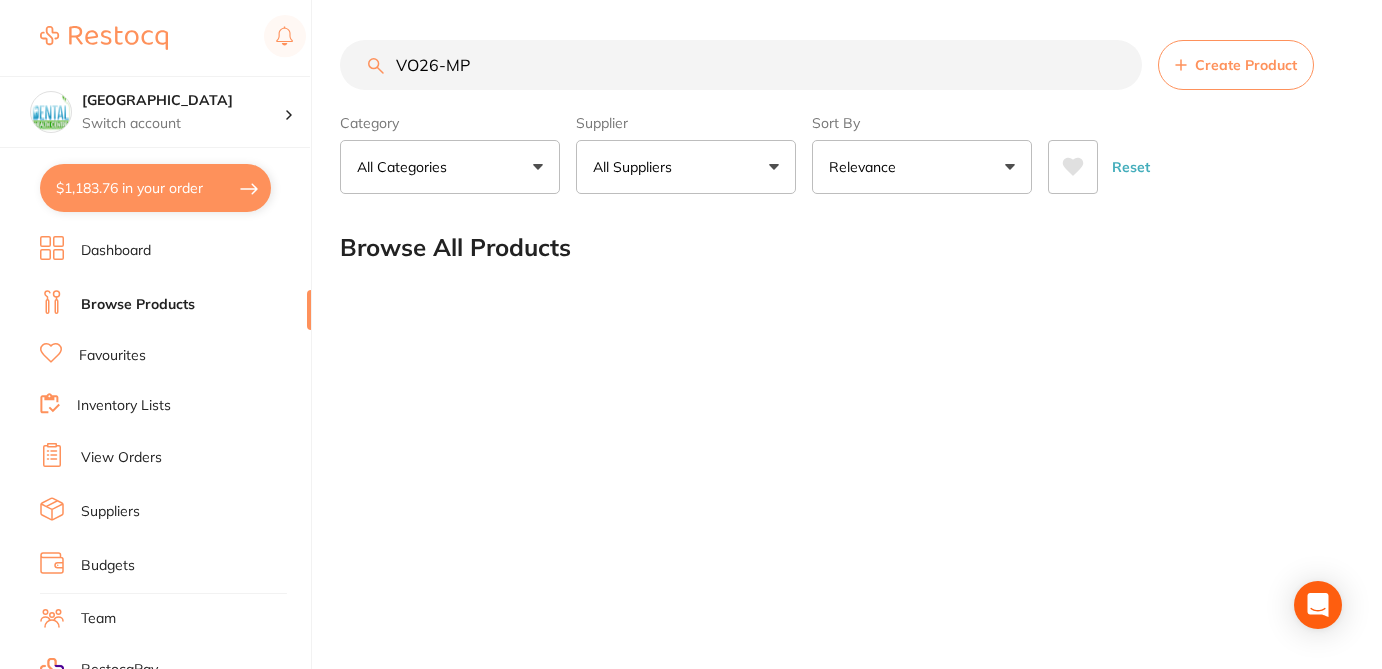 drag, startPoint x: 481, startPoint y: 65, endPoint x: 339, endPoint y: 61, distance: 142.05632 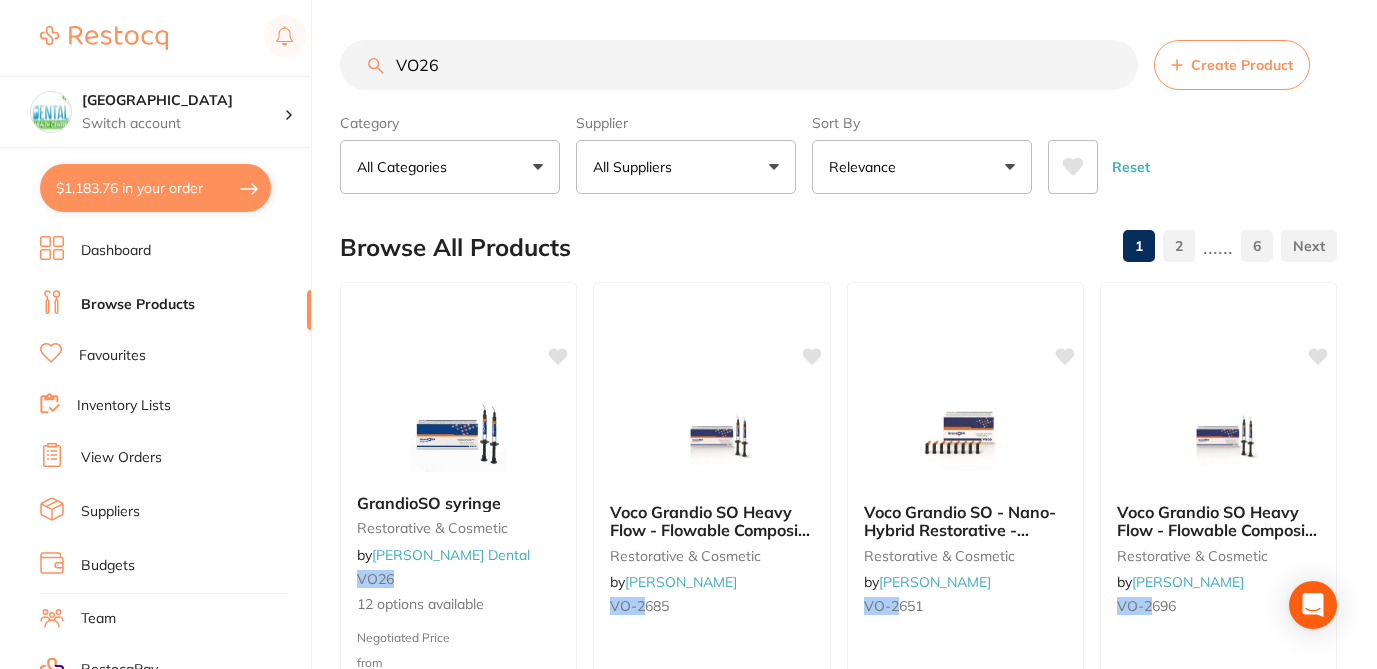 type on "VO26" 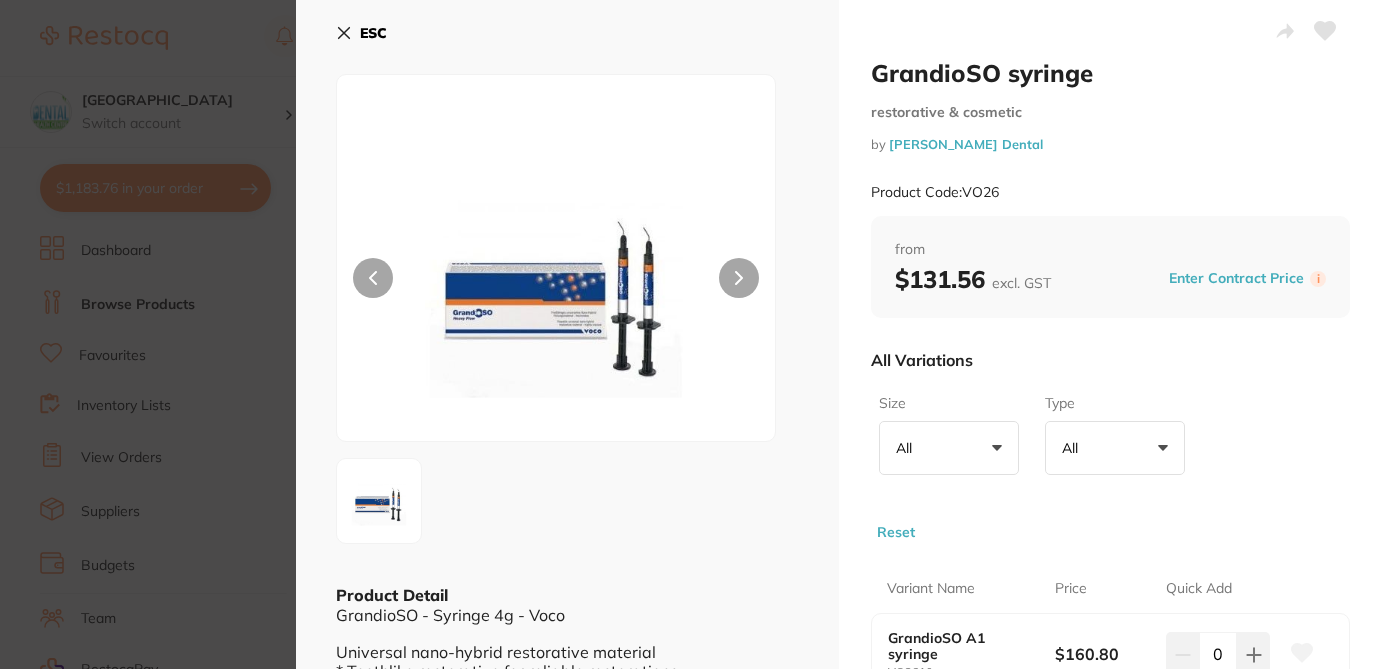 click on "All Variations" at bounding box center [1110, 360] 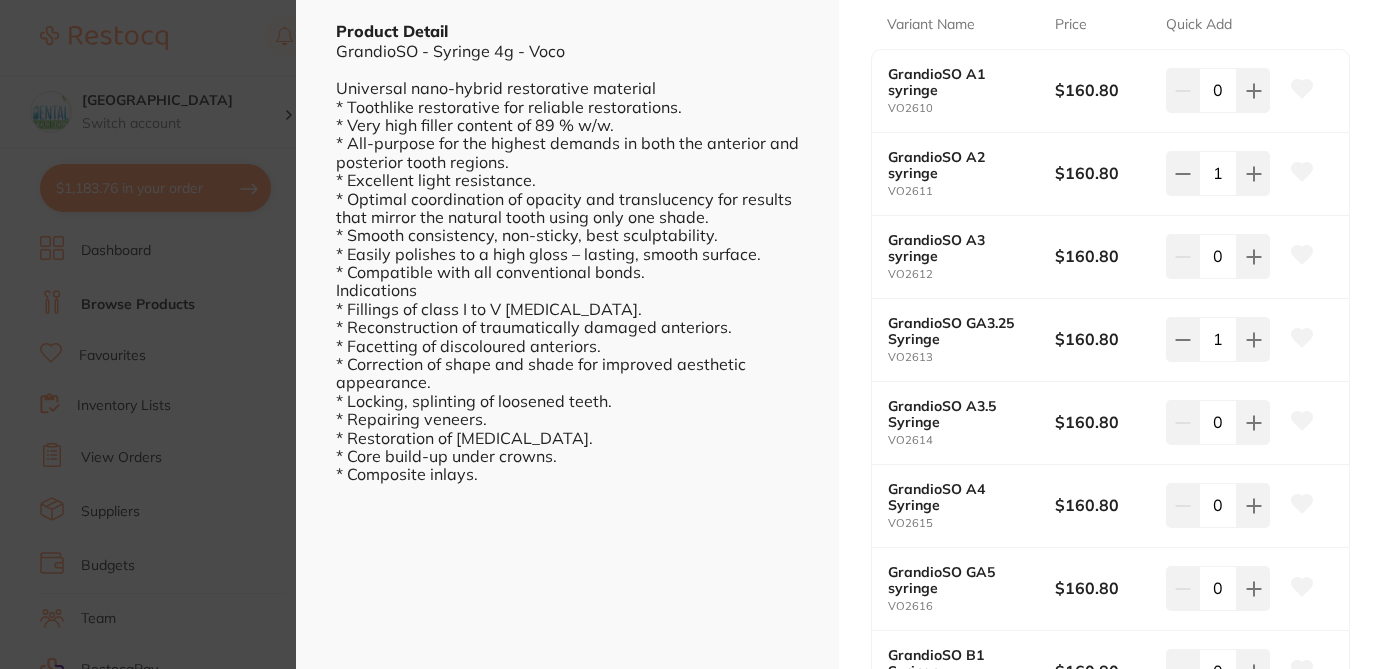 scroll, scrollTop: 560, scrollLeft: 0, axis: vertical 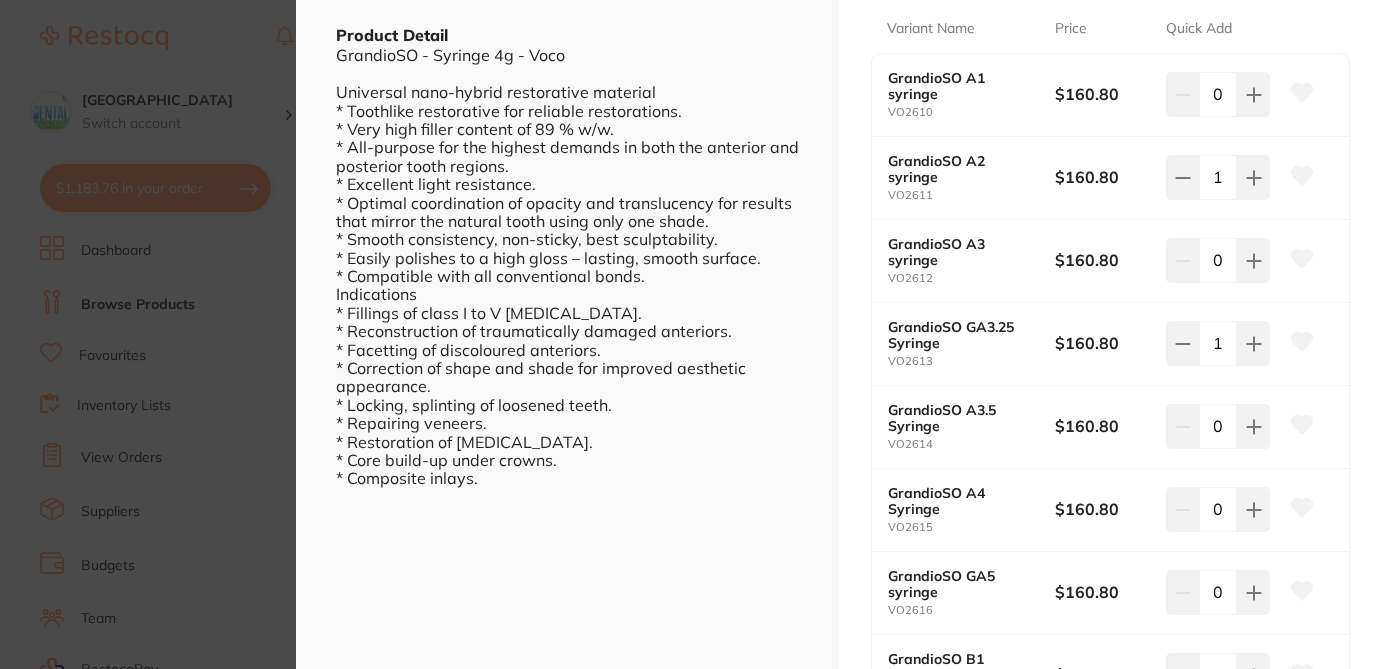 click 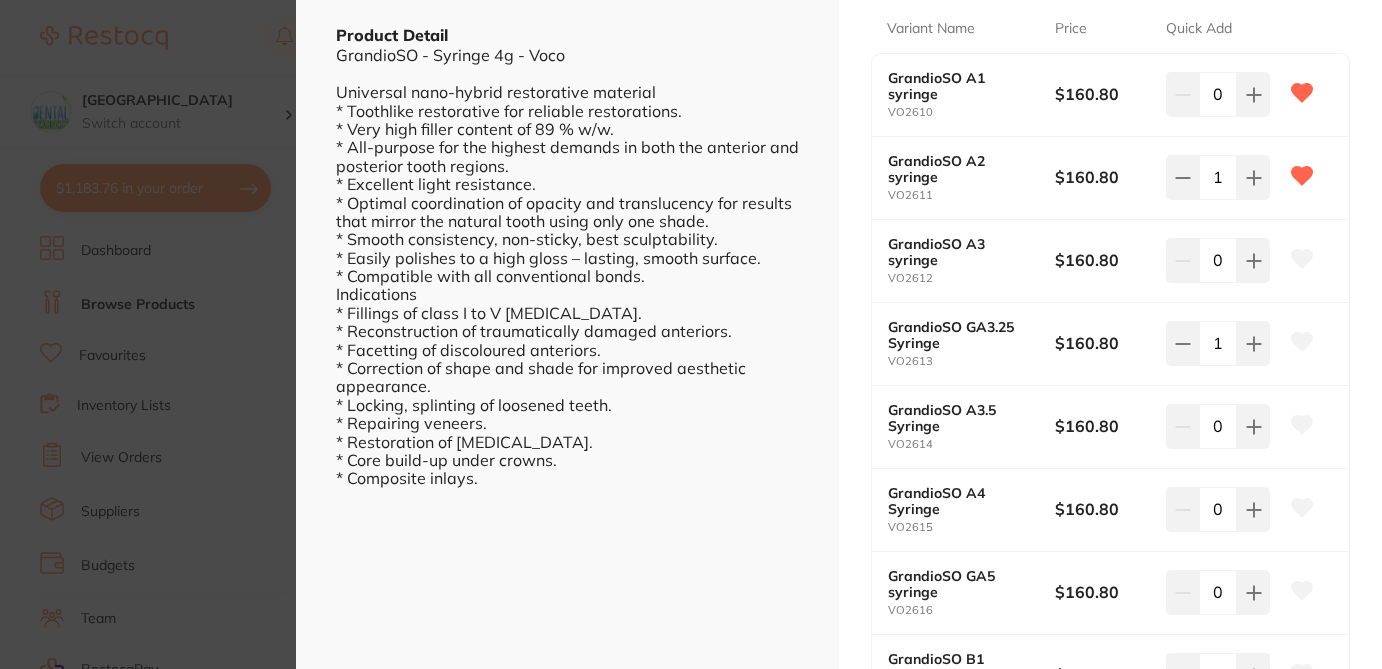 click 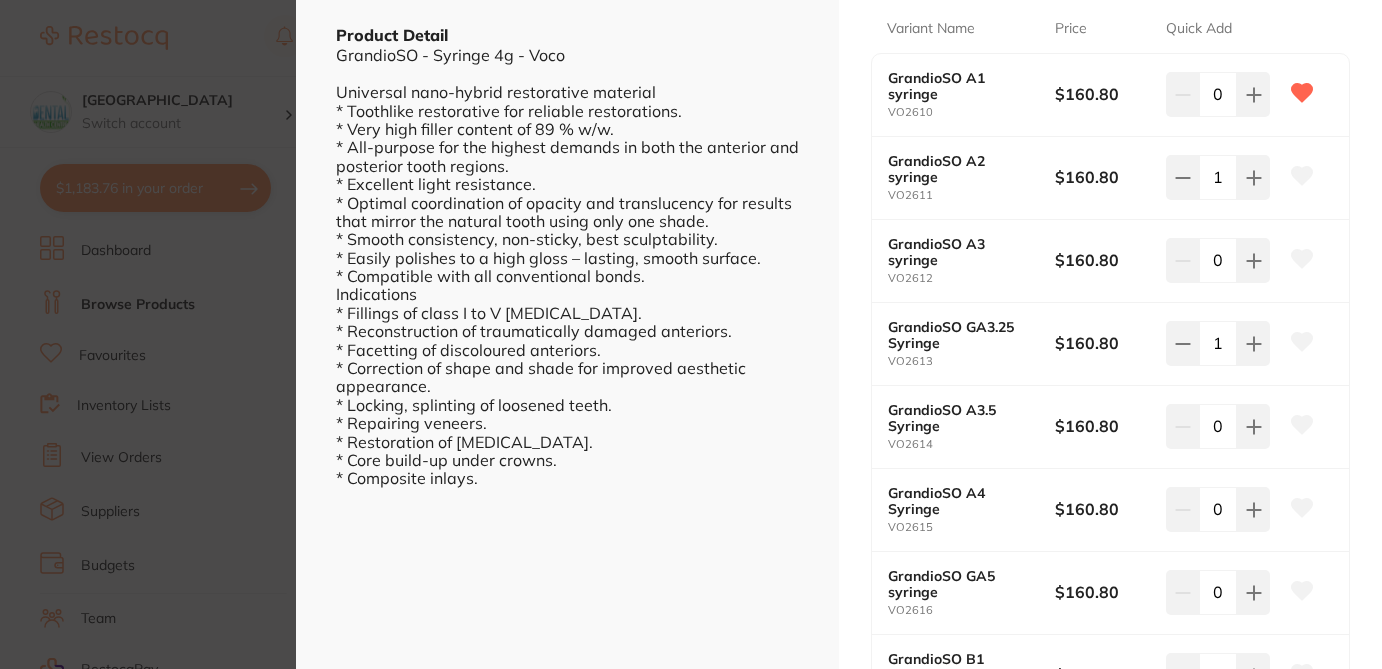 click 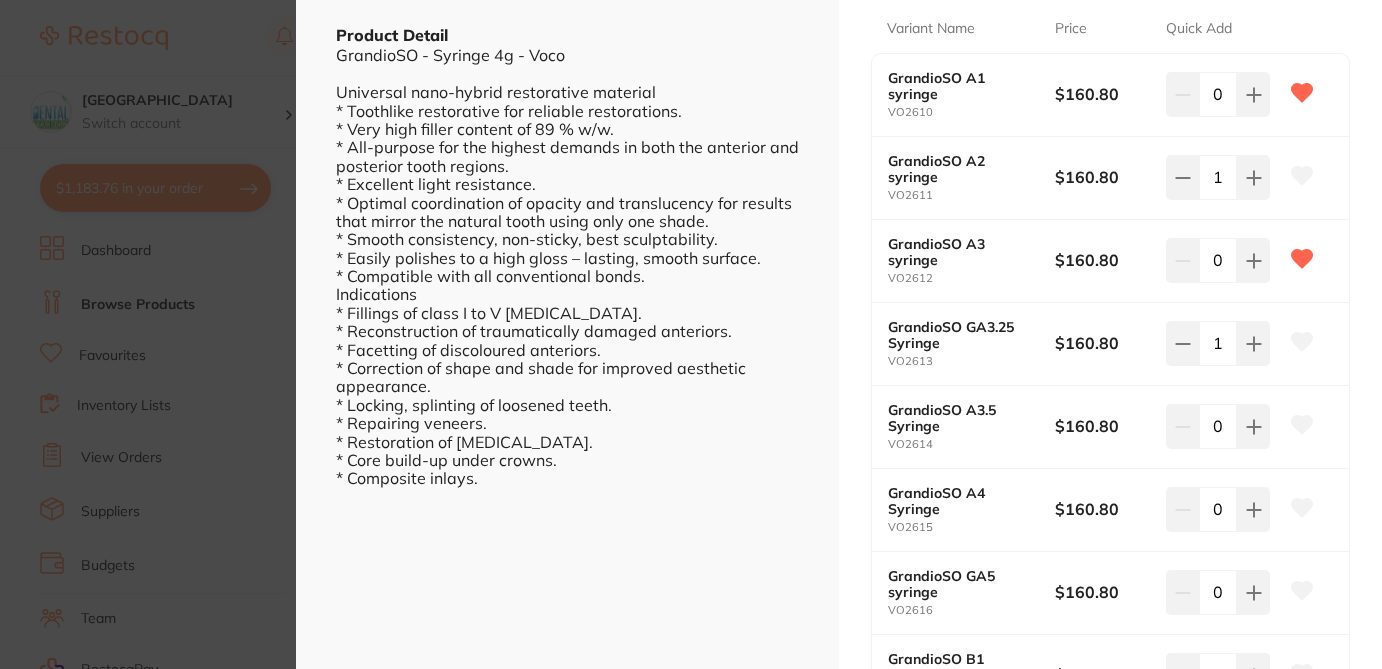 click 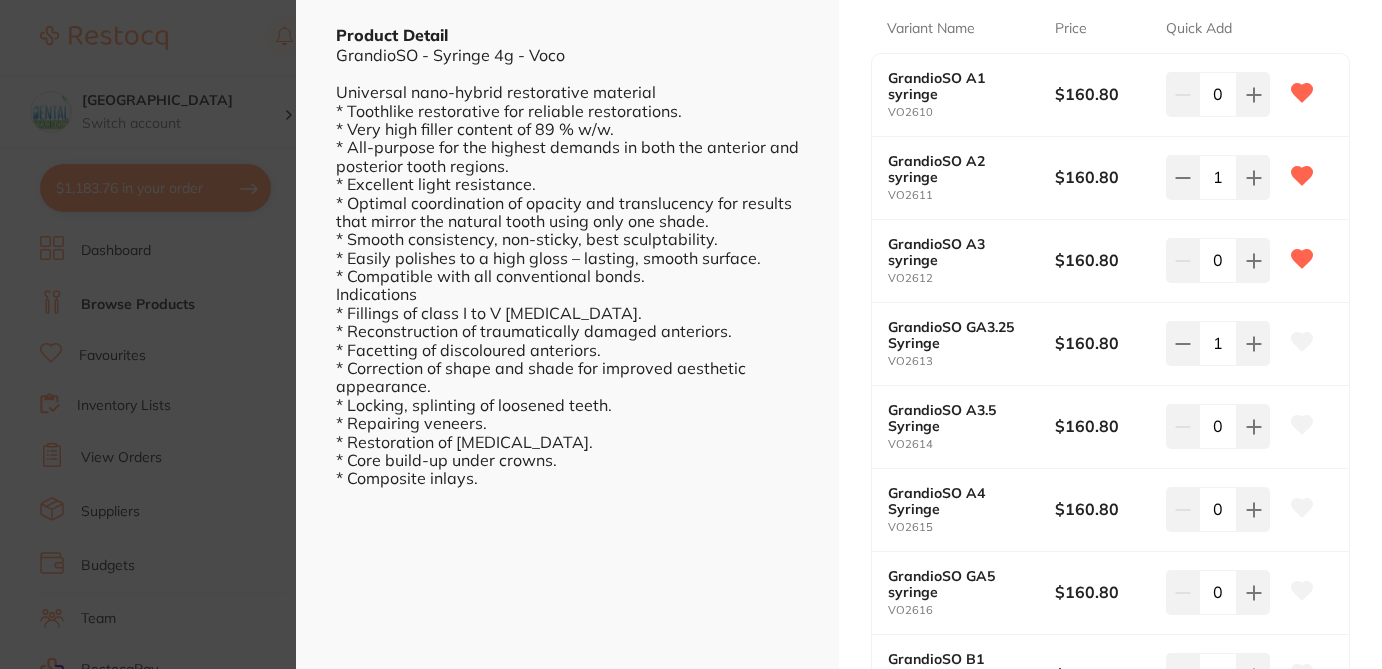 click 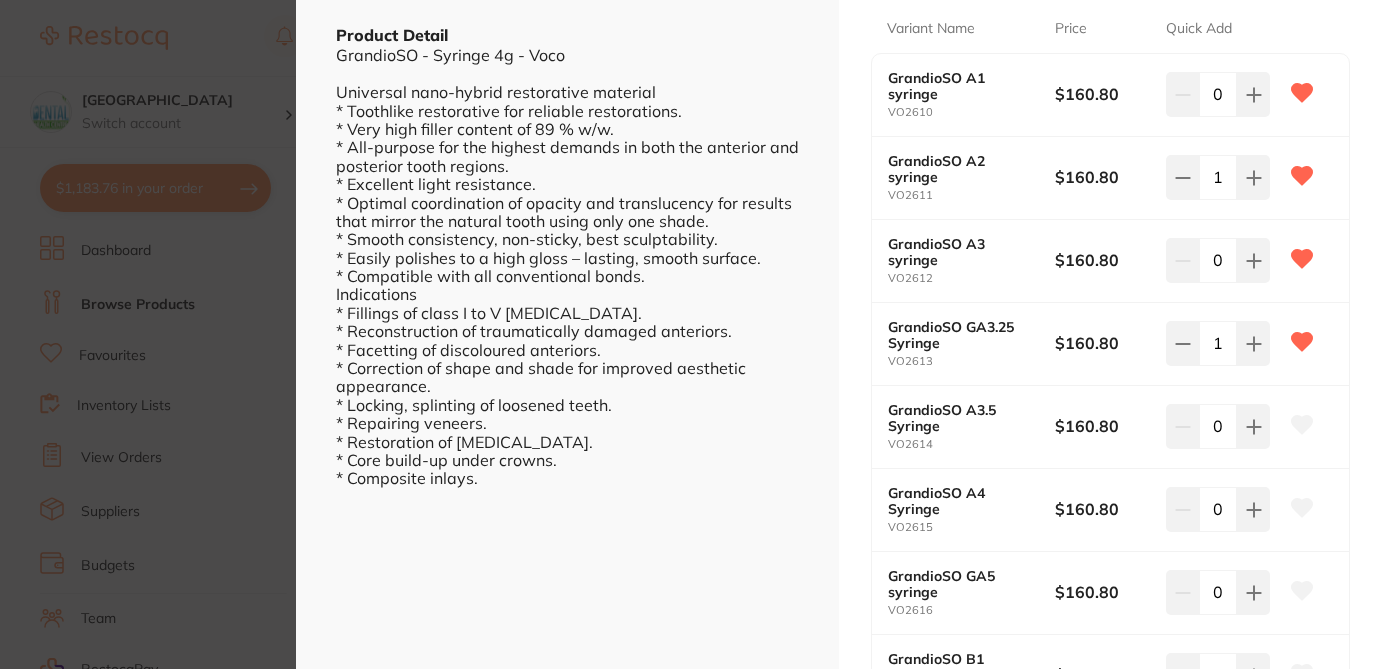 click 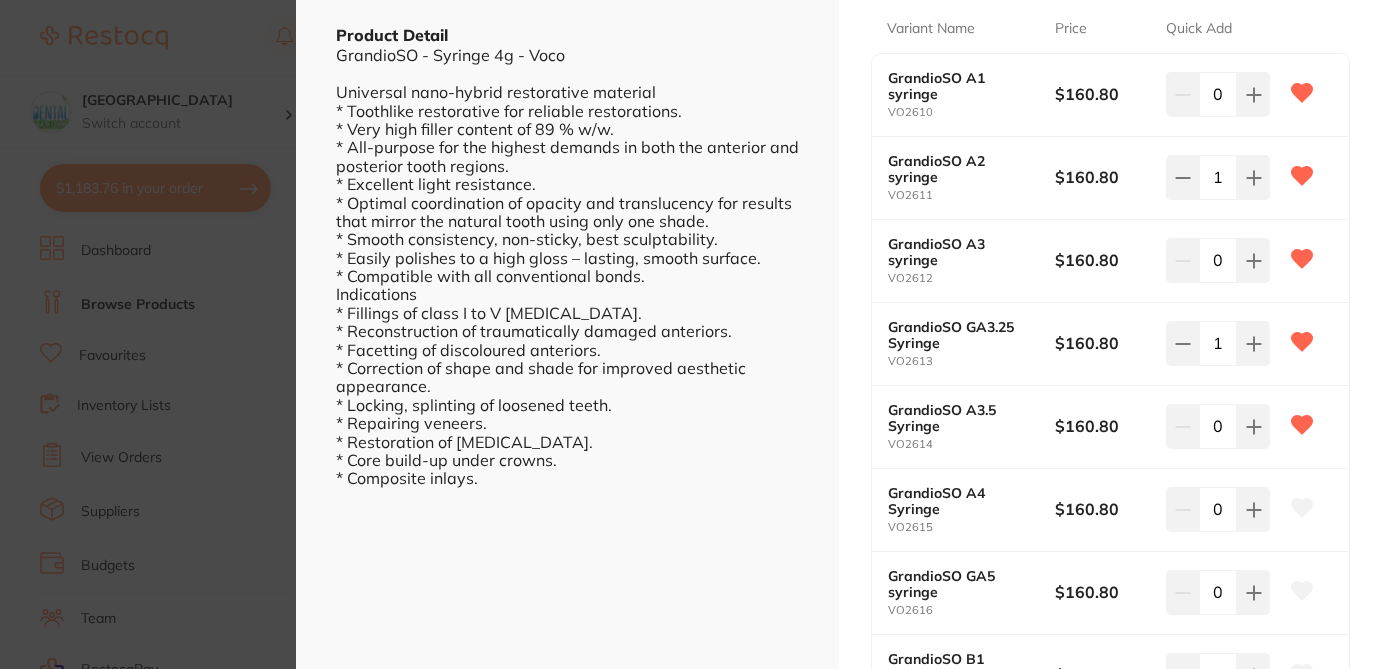 click 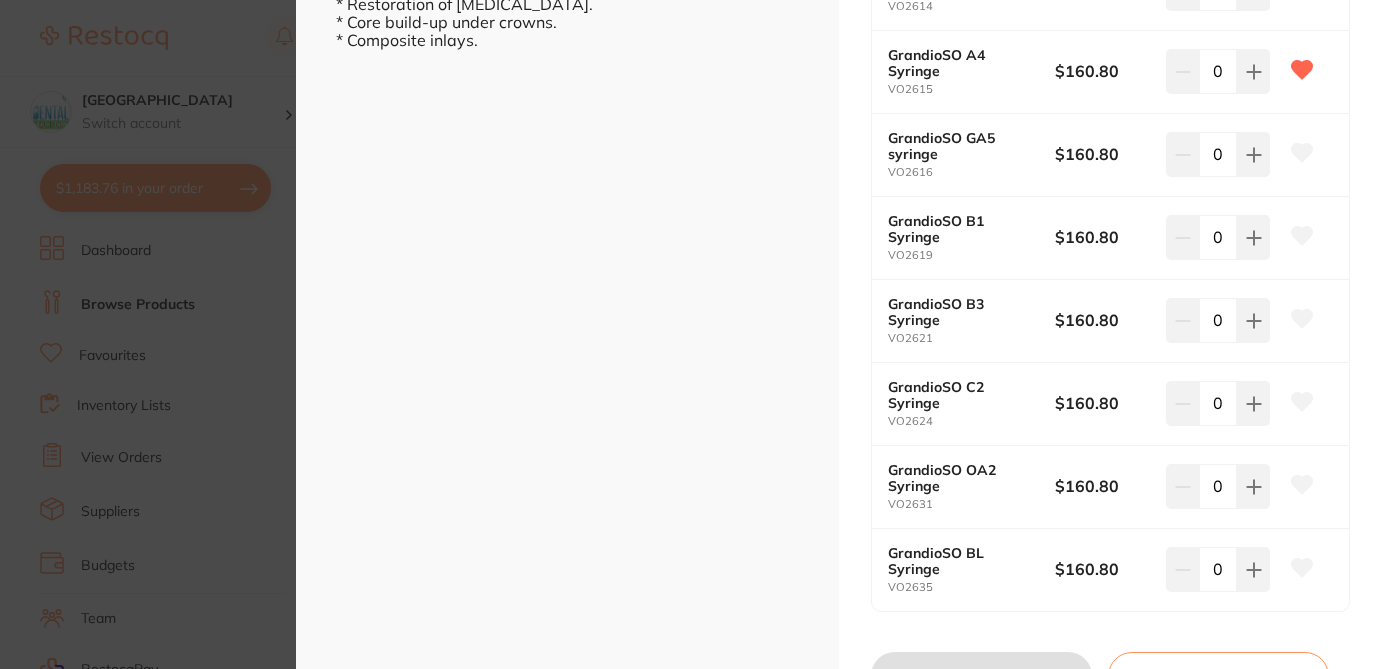 scroll, scrollTop: 1017, scrollLeft: 0, axis: vertical 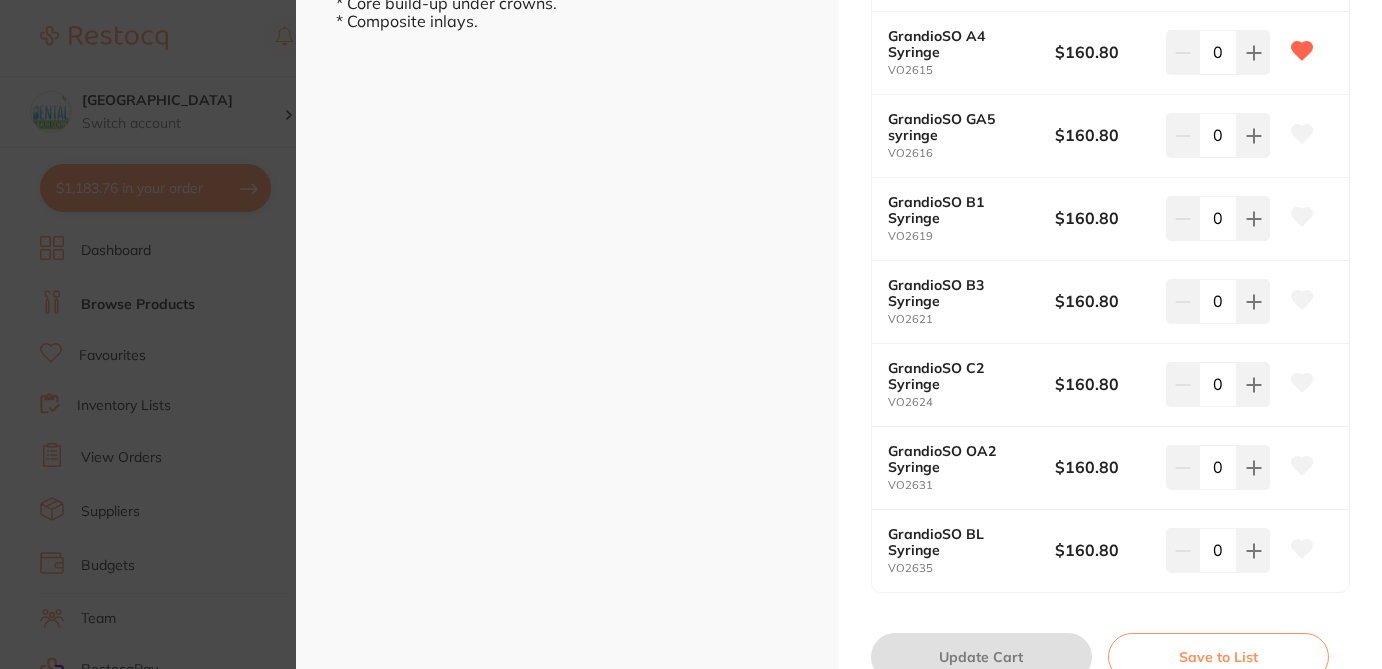 click 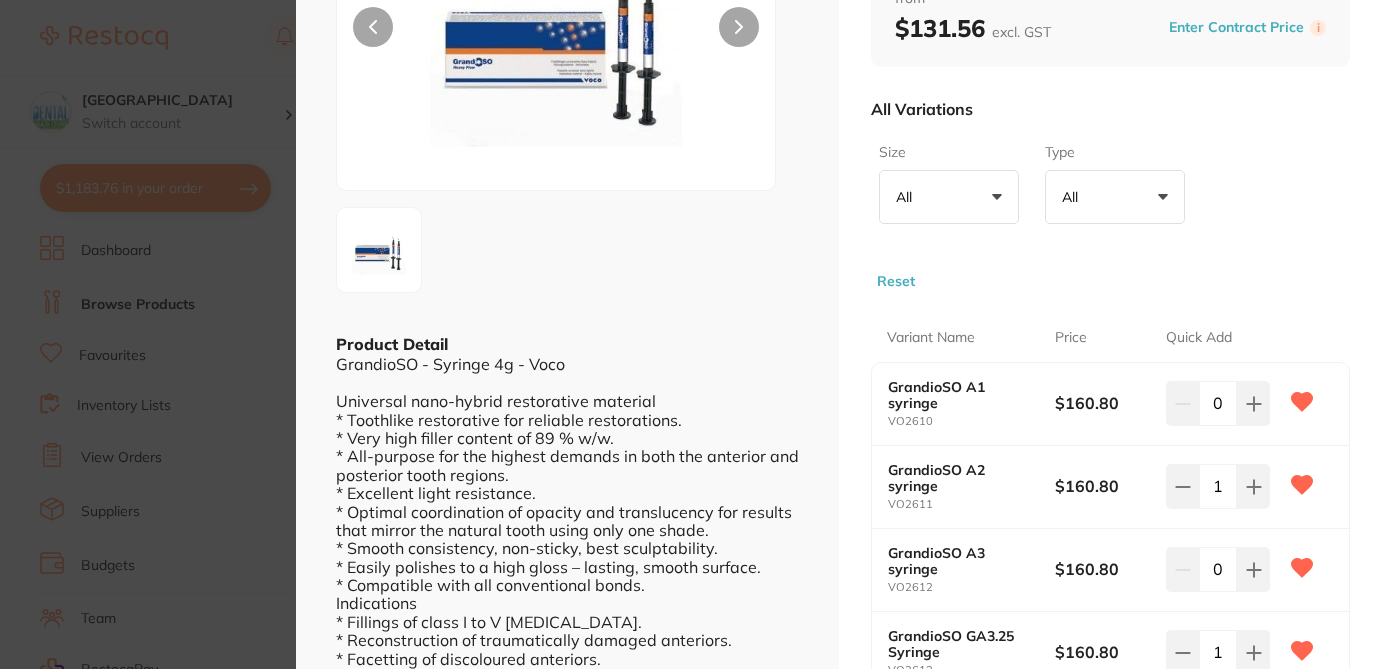 scroll, scrollTop: 0, scrollLeft: 0, axis: both 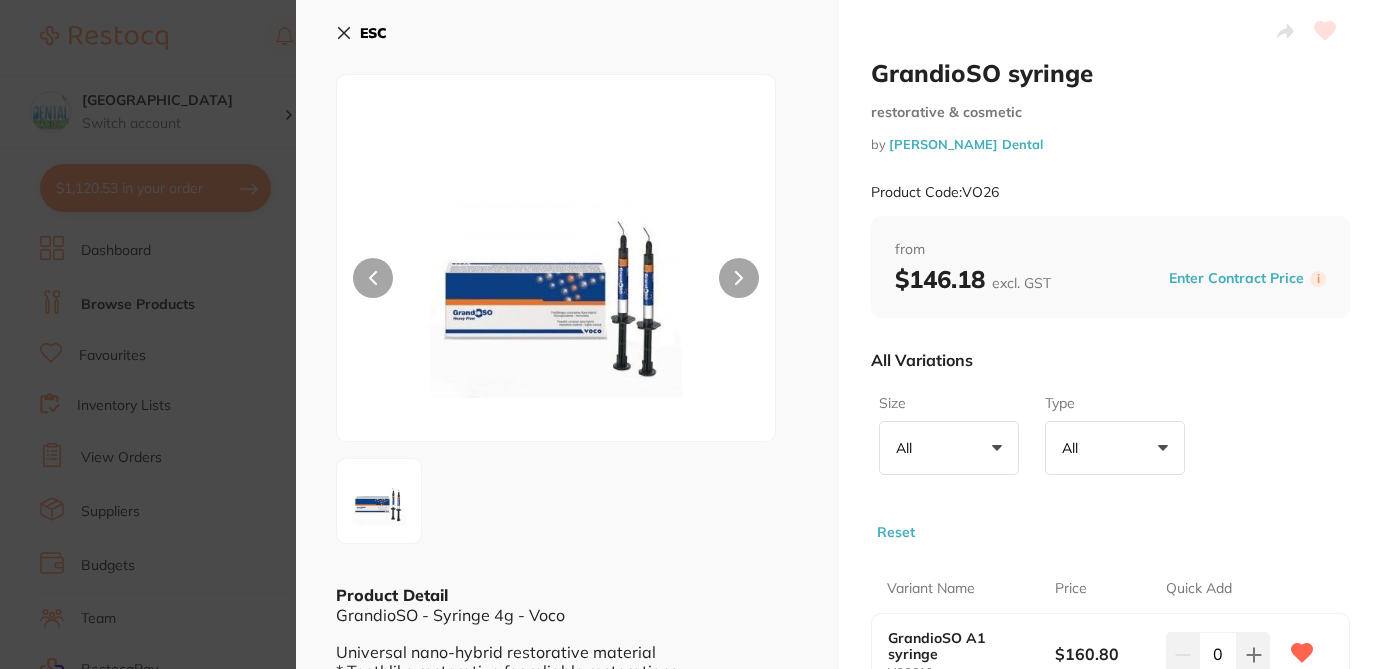 click on "All Variations" at bounding box center [1110, 360] 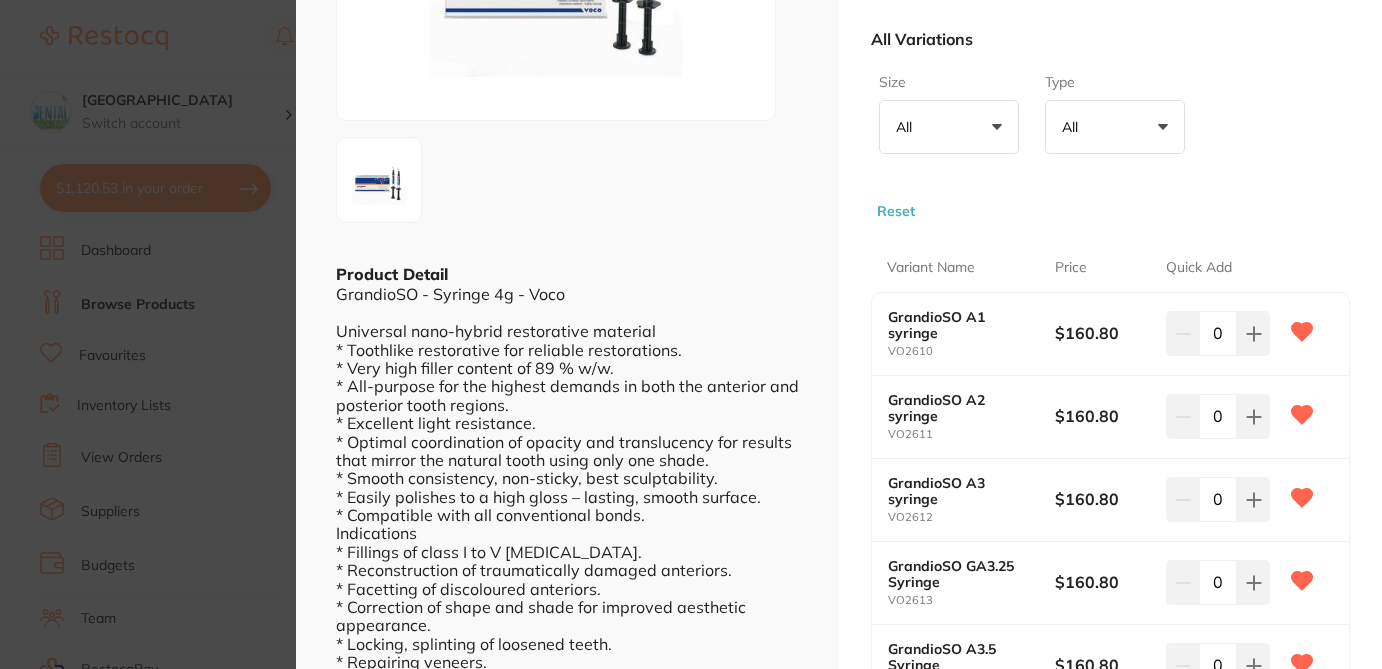 scroll, scrollTop: 407, scrollLeft: 0, axis: vertical 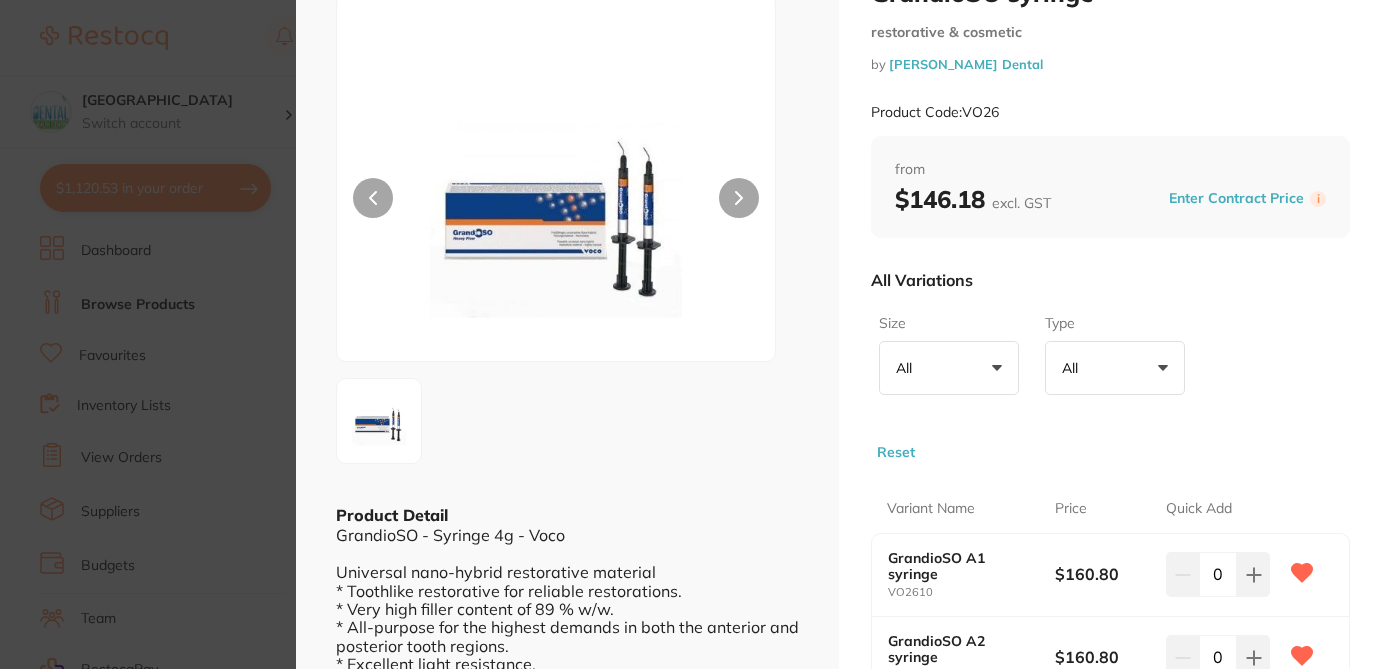 click on "Size All +0 All 4g Type All +0 All A1 A2 A3 A3.25 A3.5 A4 B1 B3 Bleach C2 GA5 OA2 Reset" at bounding box center [1110, 383] 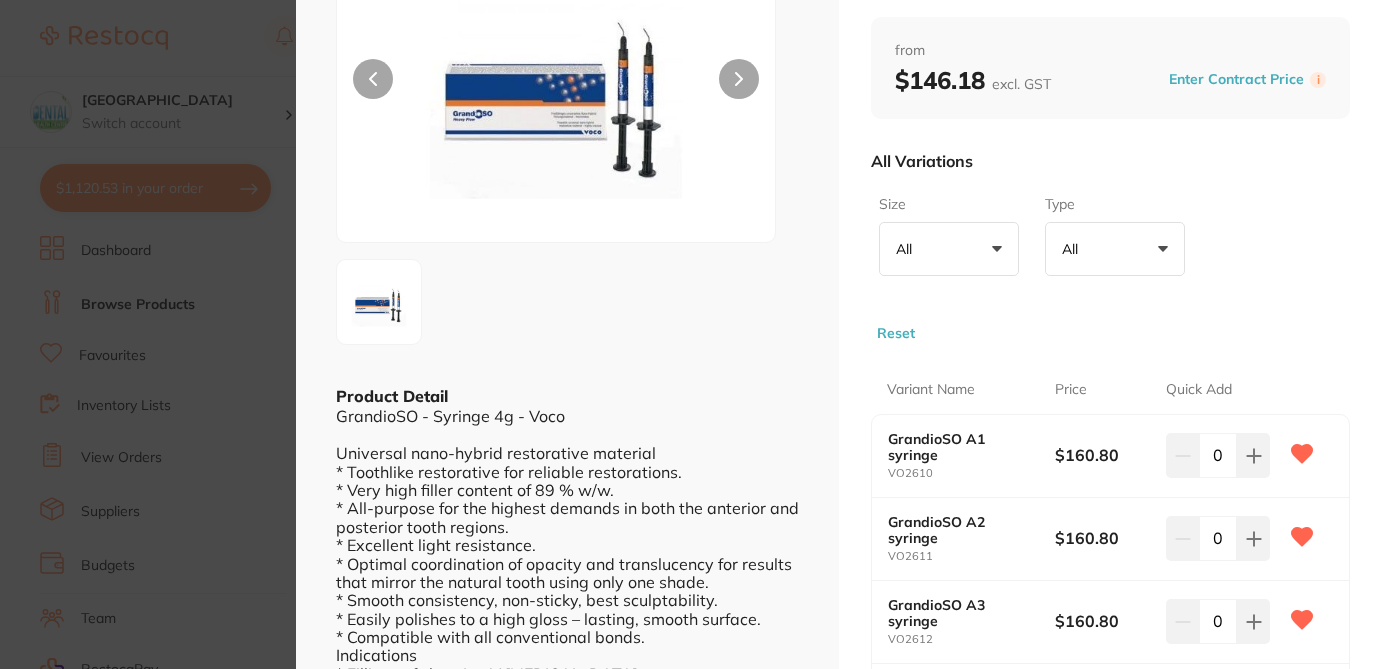 scroll, scrollTop: 200, scrollLeft: 0, axis: vertical 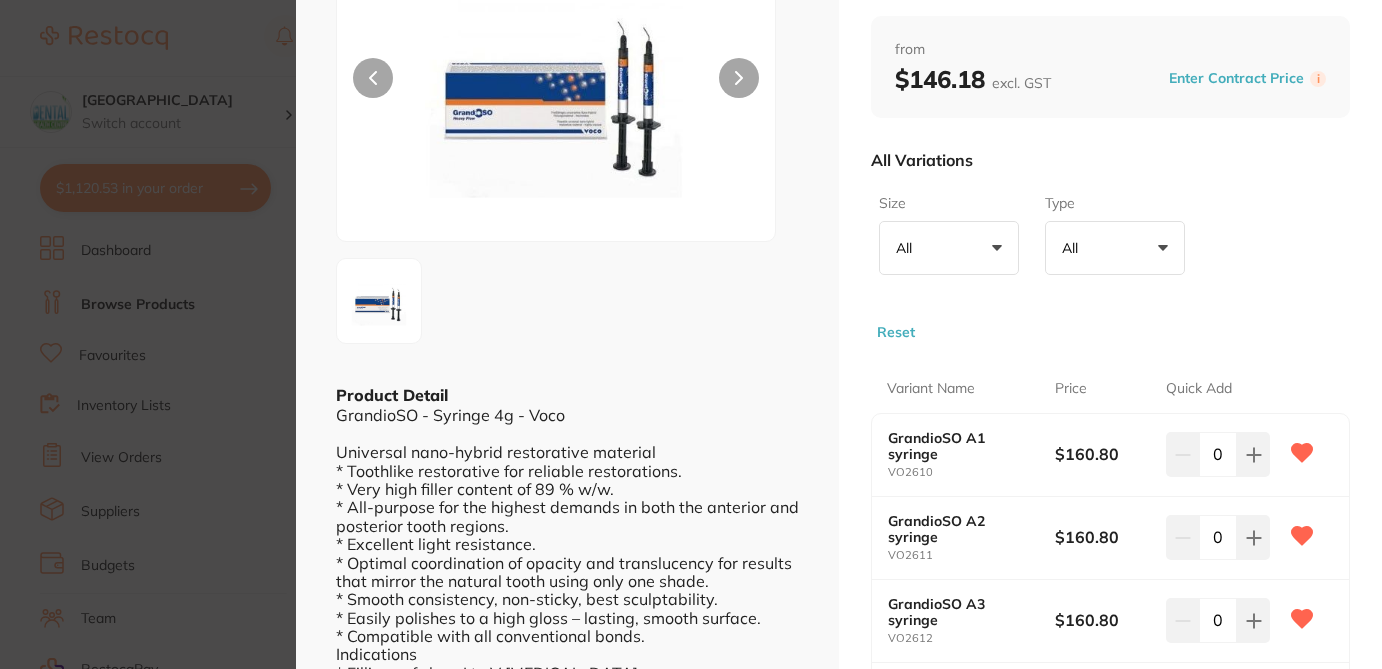 click on "All Variations" at bounding box center [1110, 160] 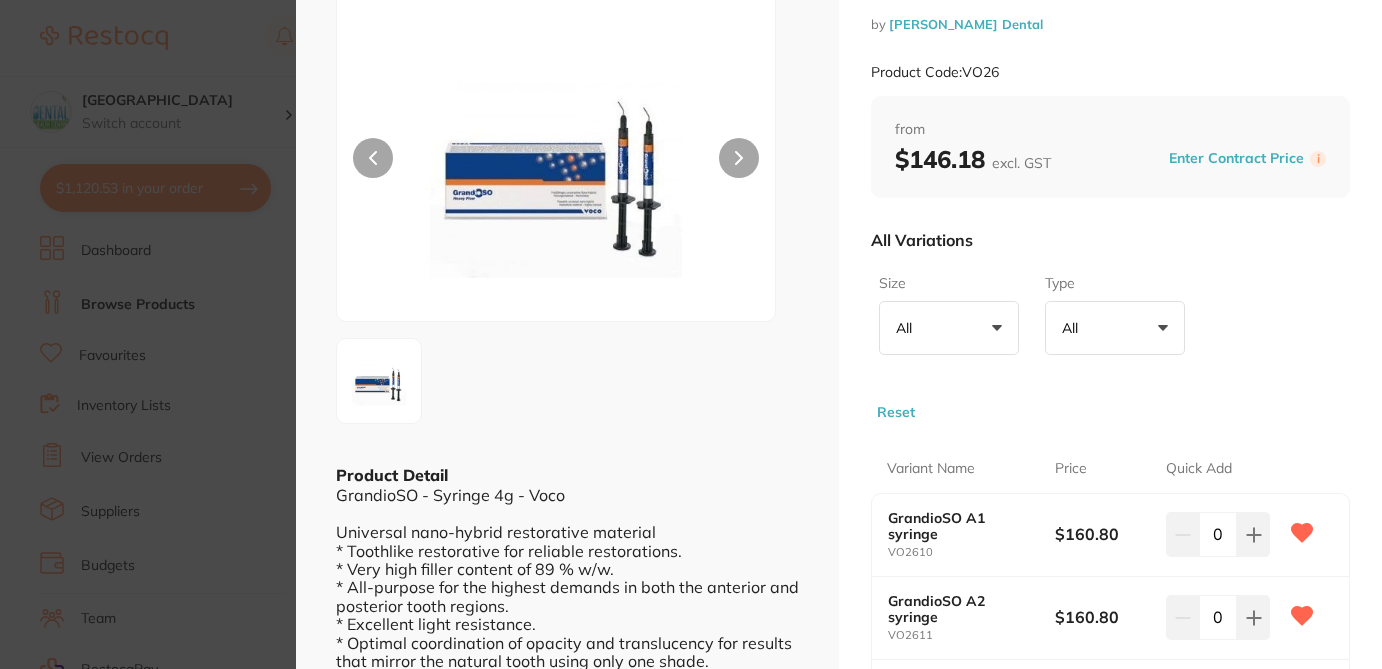 scroll, scrollTop: 160, scrollLeft: 0, axis: vertical 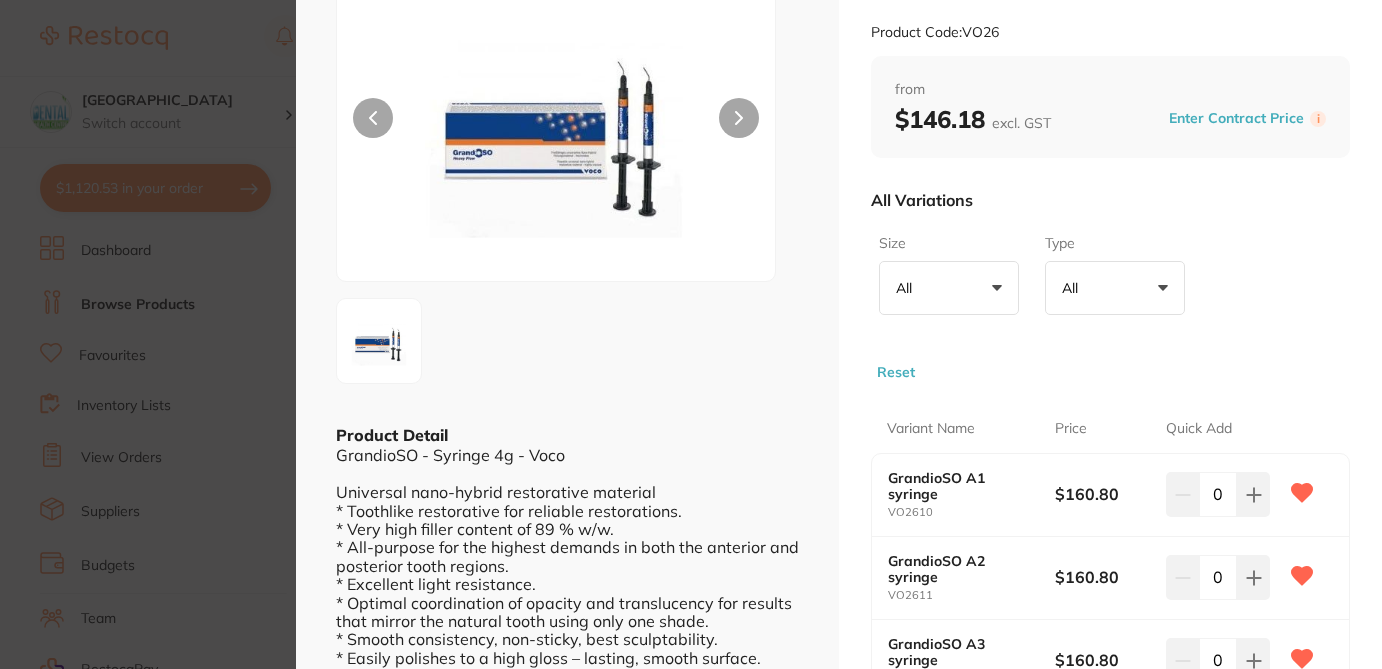 click on "GrandioSO syringe restorative & cosmetic by   Erskine Dental Product Code:  VO26 ESC         Product Detail GrandioSO - Syringe 4g - Voco
Universal nano-hybrid restorative material
* Toothlike restorative for reliable restorations.
* Very high filler content of 89 % w/w.
* All-purpose for the highest demands in both the anterior and posterior tooth regions.
* Excellent light resistance.
* Optimal coordination of opacity and translucency for results that mirror the natural tooth using only one shade.
* Smooth consistency, non-sticky, best sculptability.
* Easily polishes to a high gloss – lasting, smooth surface.
* Compatible with all conventional bonds.
Indications
* Fillings of class I to V cavities.
* Reconstruction of traumatically damaged anteriors.
* Facetting of discoloured anteriors.
* Correction of shape and shade for improved aesthetic appearance.
* Locking, splinting of loosened teeth.
* Repairing veneers.
* Restoration of deciduous teeth.
* Core build-up under crowns.
by" at bounding box center (691, 334) 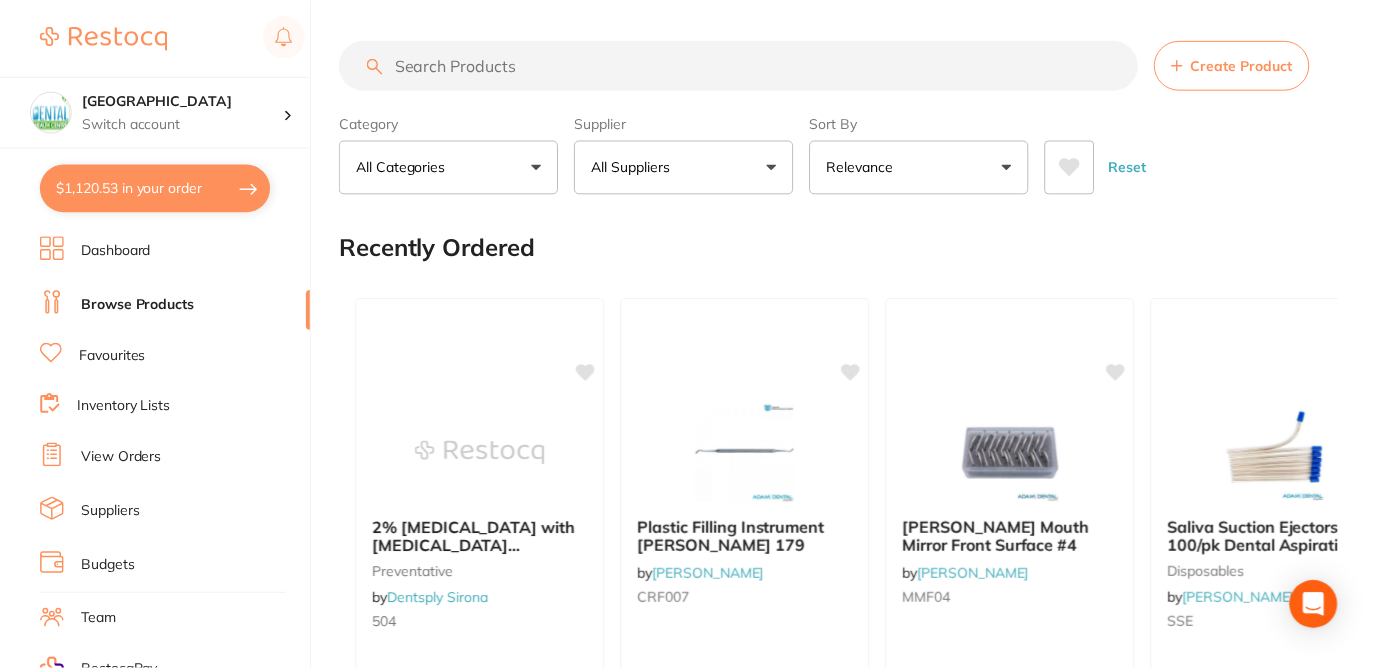 scroll, scrollTop: 40, scrollLeft: 0, axis: vertical 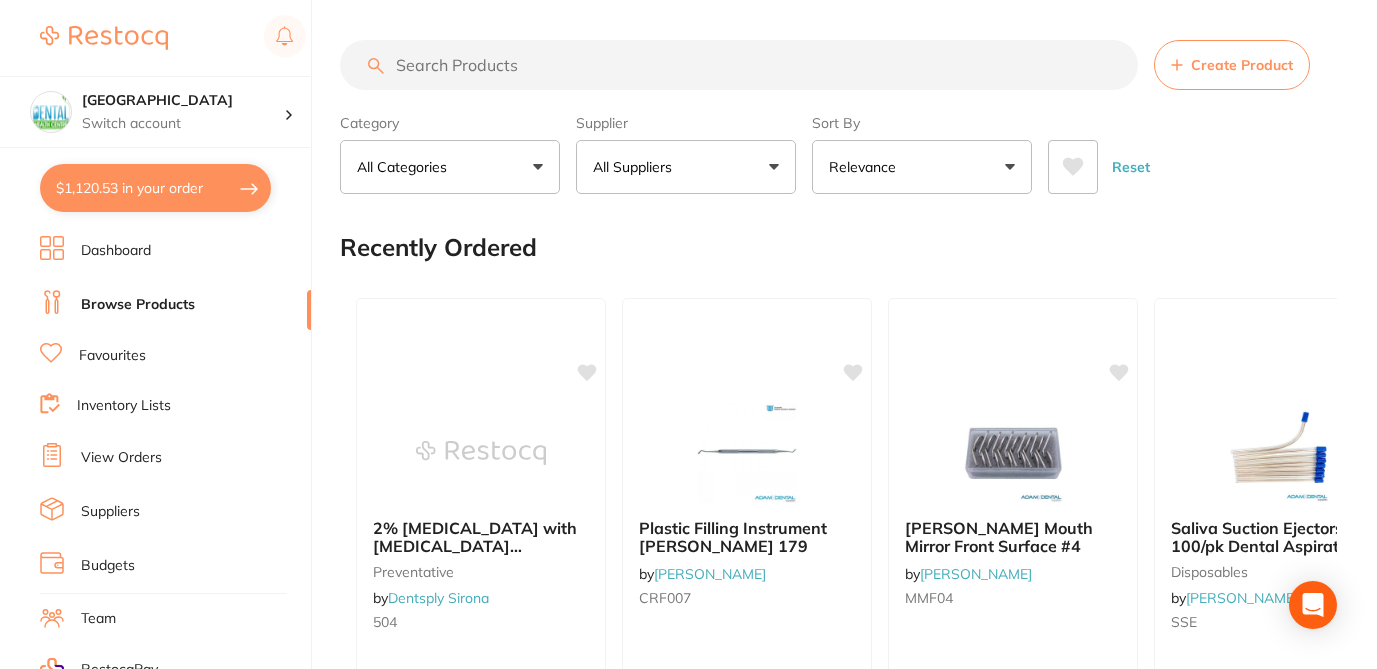 click at bounding box center [739, 65] 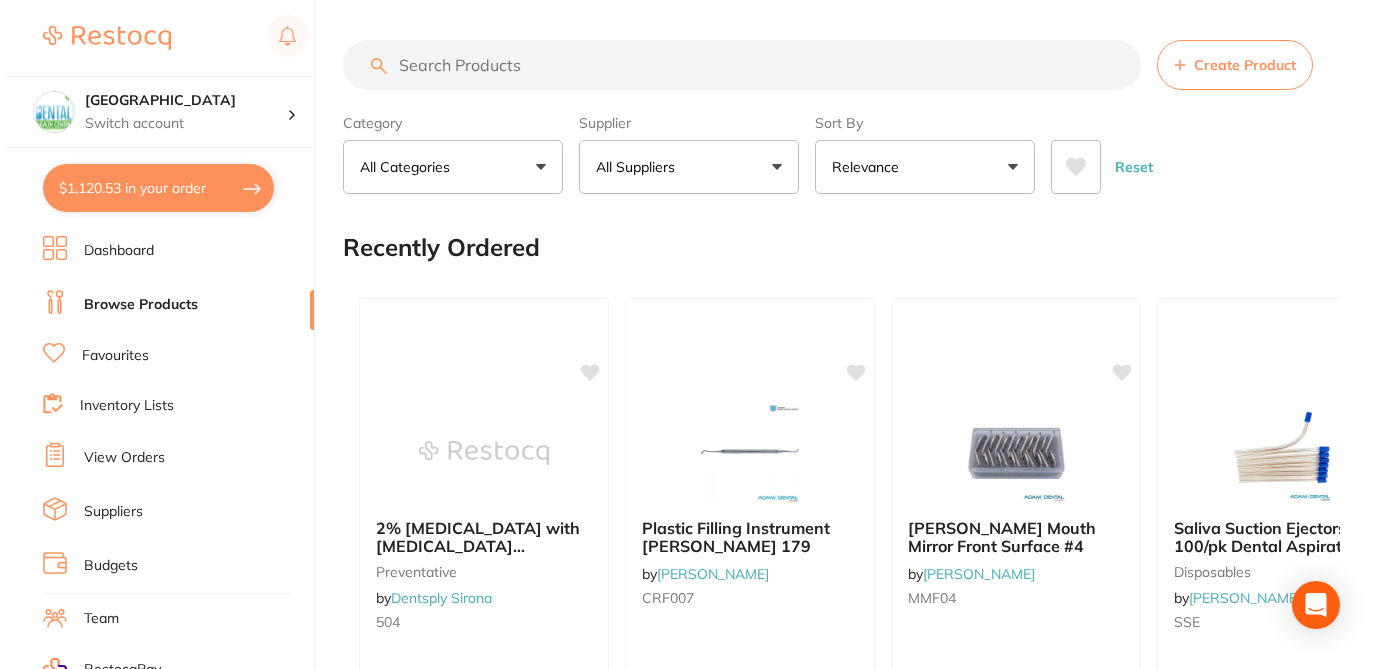scroll, scrollTop: 0, scrollLeft: 0, axis: both 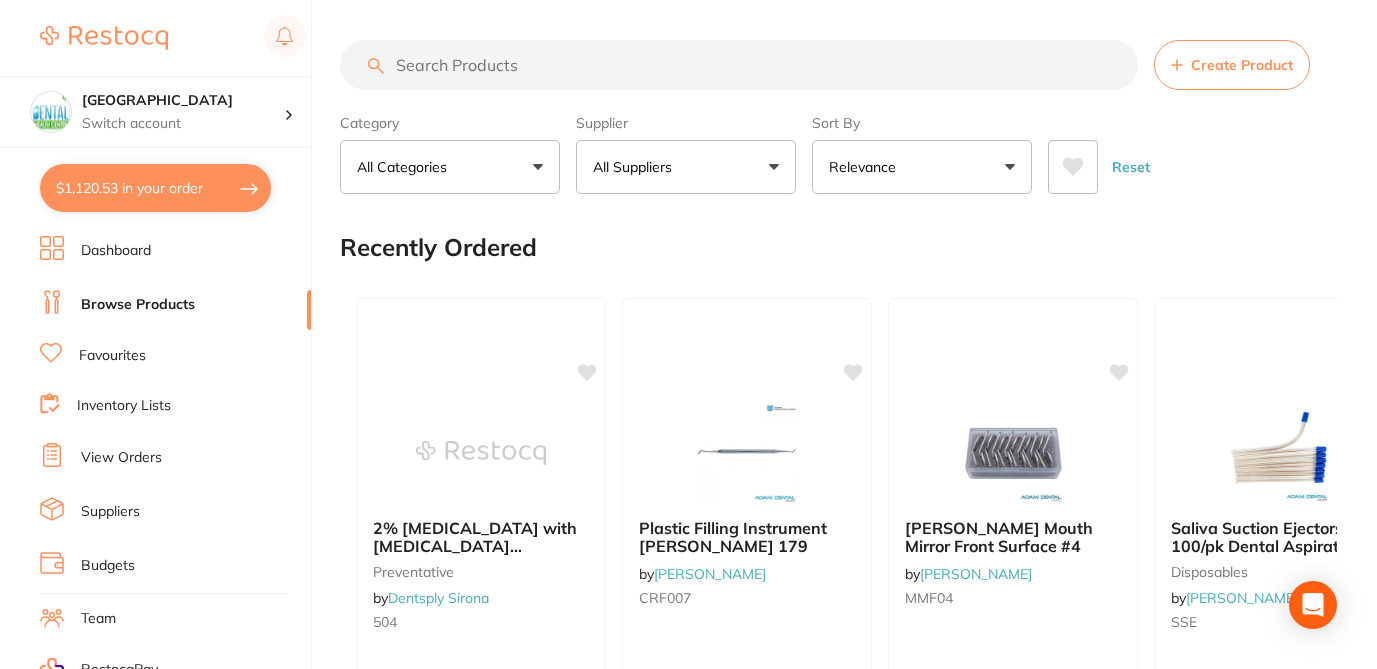 paste on "Collection_0_EPMW_Master_Wedge_Refill_Packs_0_1_2_3__51934.jpg" 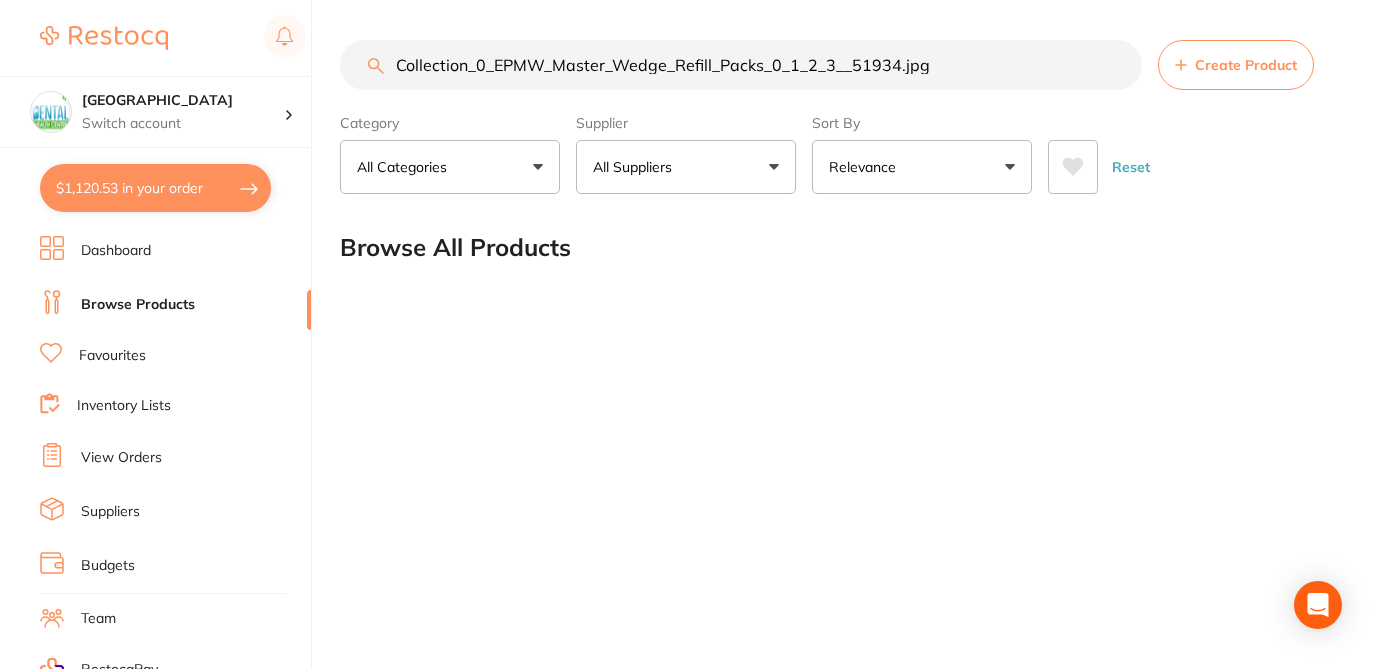 drag, startPoint x: 948, startPoint y: 69, endPoint x: 367, endPoint y: 48, distance: 581.3794 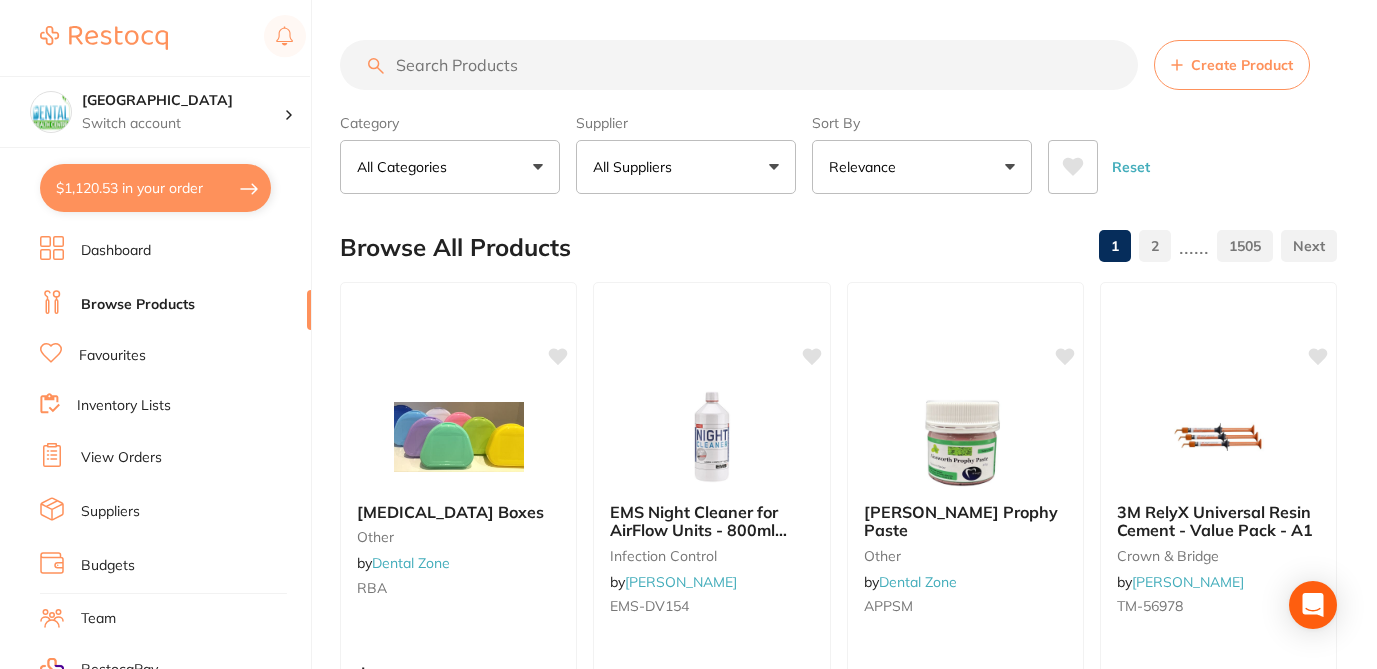 click at bounding box center [739, 65] 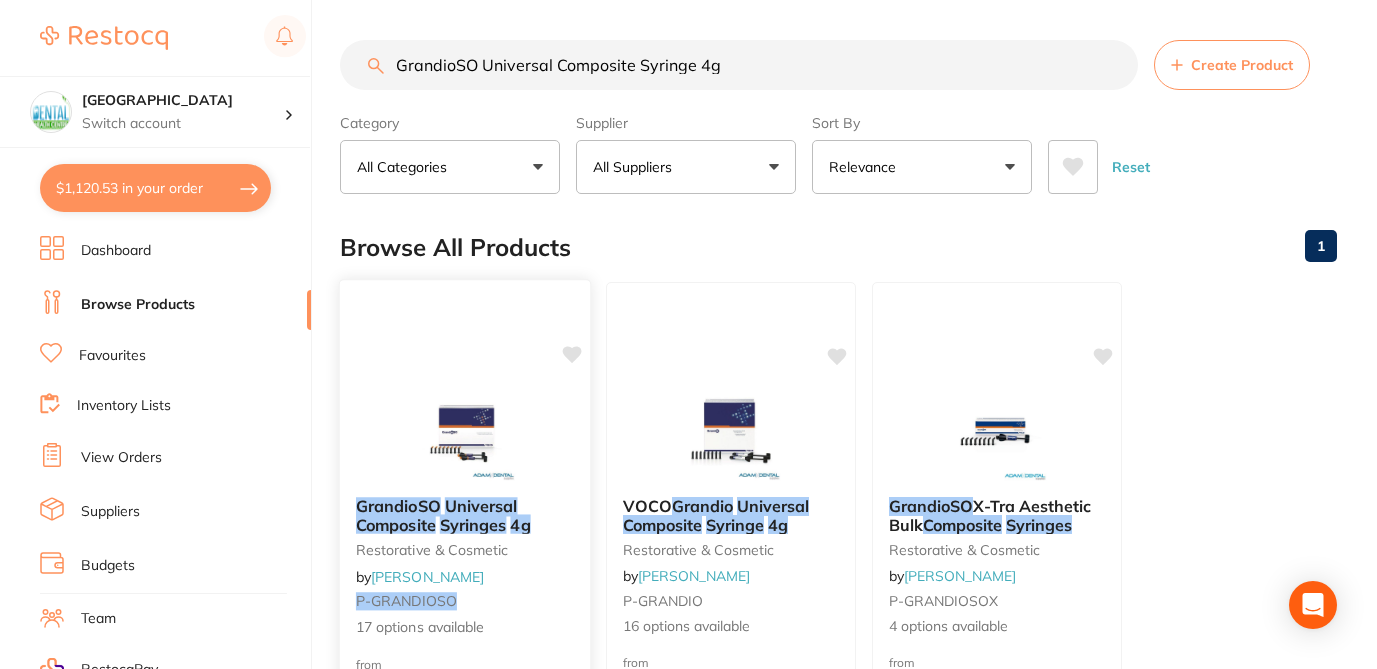 type on "GrandioSO Universal Composite Syringe 4g" 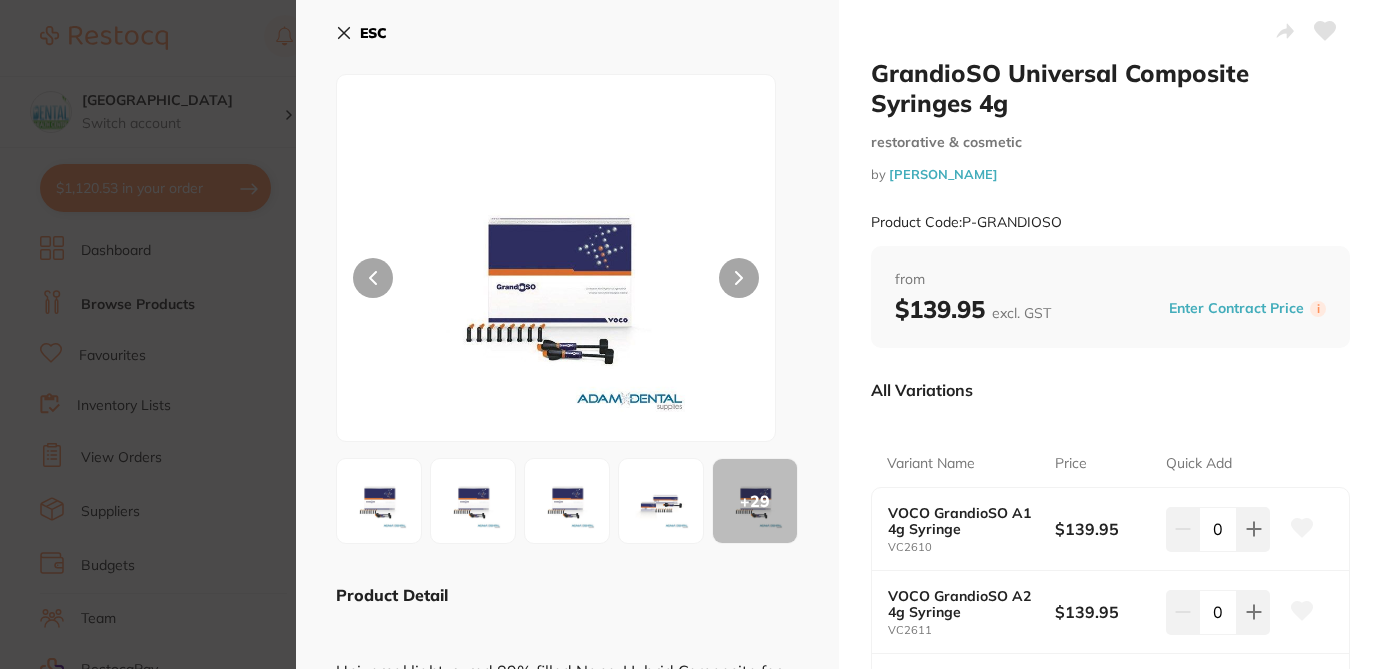 click on "All Variations" at bounding box center [1110, 390] 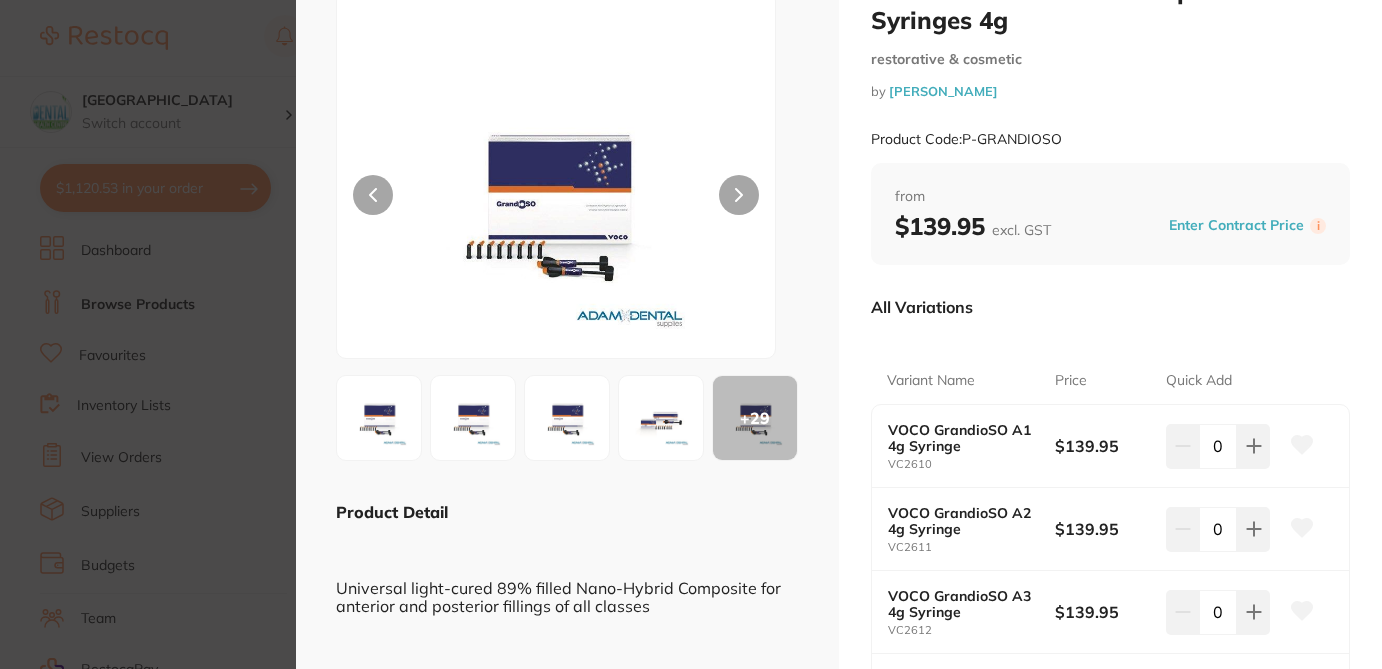 scroll, scrollTop: 80, scrollLeft: 0, axis: vertical 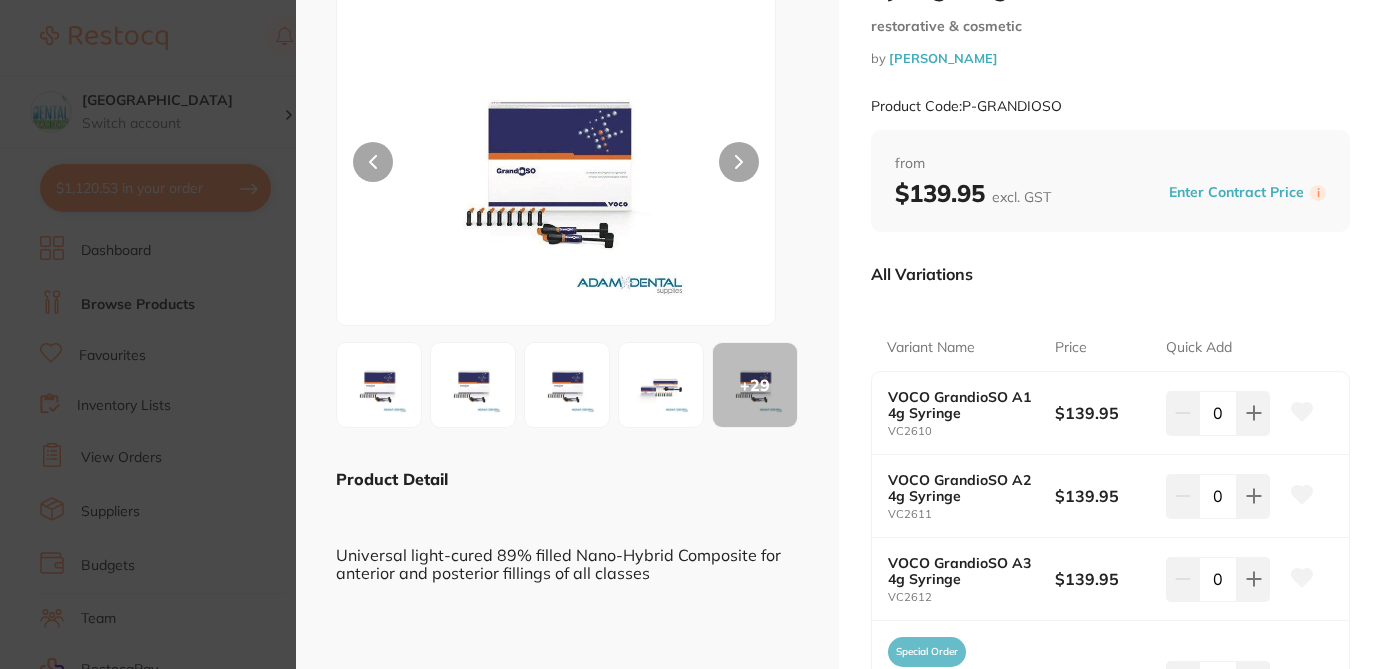 click on "GrandioSO Universal Composite Syringes 4g restorative & cosmetic by   Adam Dental Product Code:  P-GRANDIOSO ESC         + 29 Product Detail
Universal light-cured 89% filled Nano-Hybrid Composite for anterior and posterior fillings of all classes
89% fillers by weight:
Outstanding wear resistance
Enhanced color stability
30-50% less resin compared to classic hybrid and pseudo nano composites:
Low shrinkage of only 1.6 vol.%
Non-sticky
Prolonged working time under ambient light
Designer Nano particles:
Excellent polishability and polish retention
Tooth-like modulus of elasticity
Tooth-like thermal expansion and flexural strength
VOCO presents its individual cross contamination prevention packaging for capsules
Indications
Class I - V restorations
Reconstruction of traumatically damaged anteriors
Facetting of discolored anteriors
Correction of shape and shade for improved aesthetic appearance
Locking, splinting of loosened teeth
Repairing veneers" at bounding box center [691, 334] 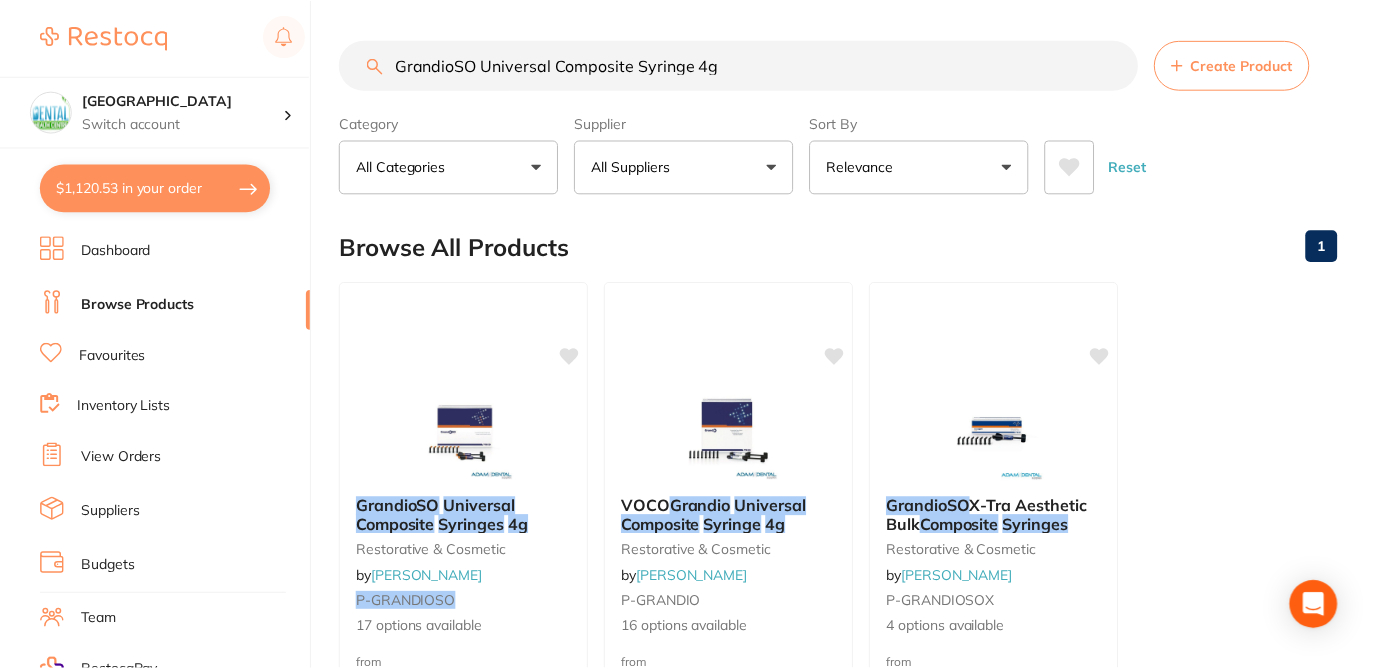 scroll, scrollTop: 40, scrollLeft: 0, axis: vertical 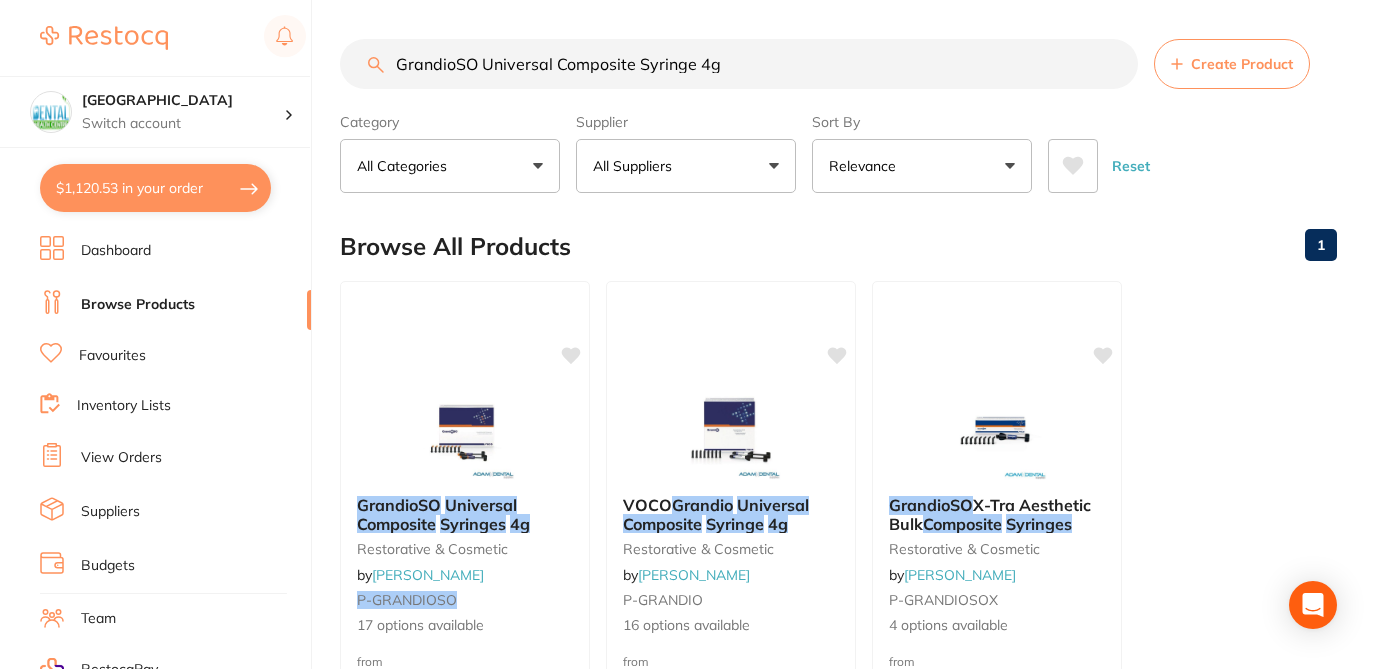 drag, startPoint x: 737, startPoint y: 40, endPoint x: 366, endPoint y: 15, distance: 371.84137 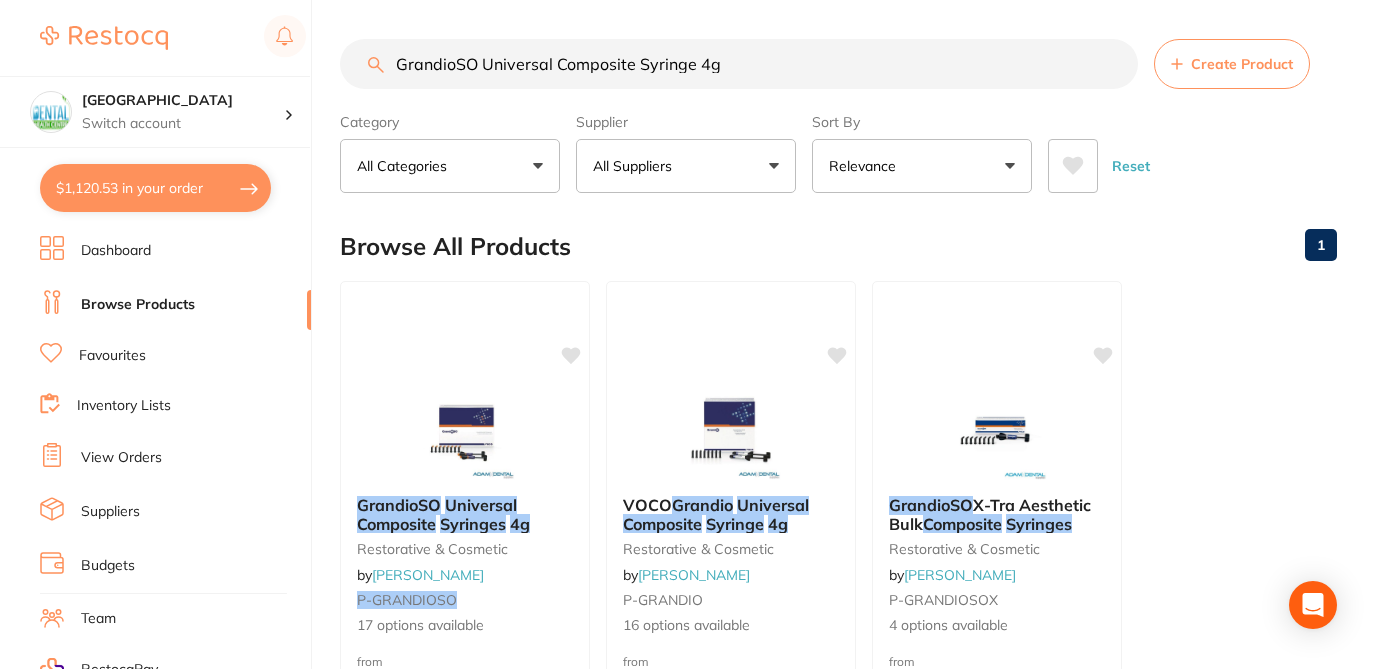 click on "All Suppliers" at bounding box center [686, 166] 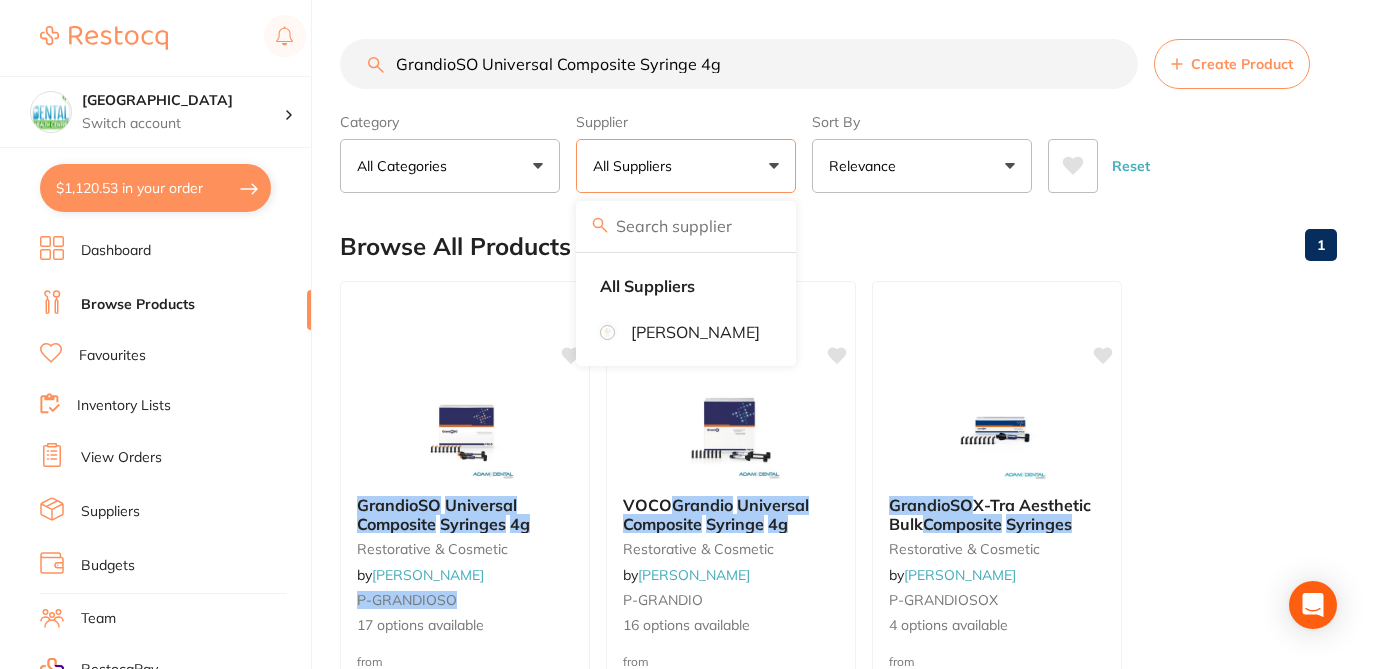 click at bounding box center (686, 226) 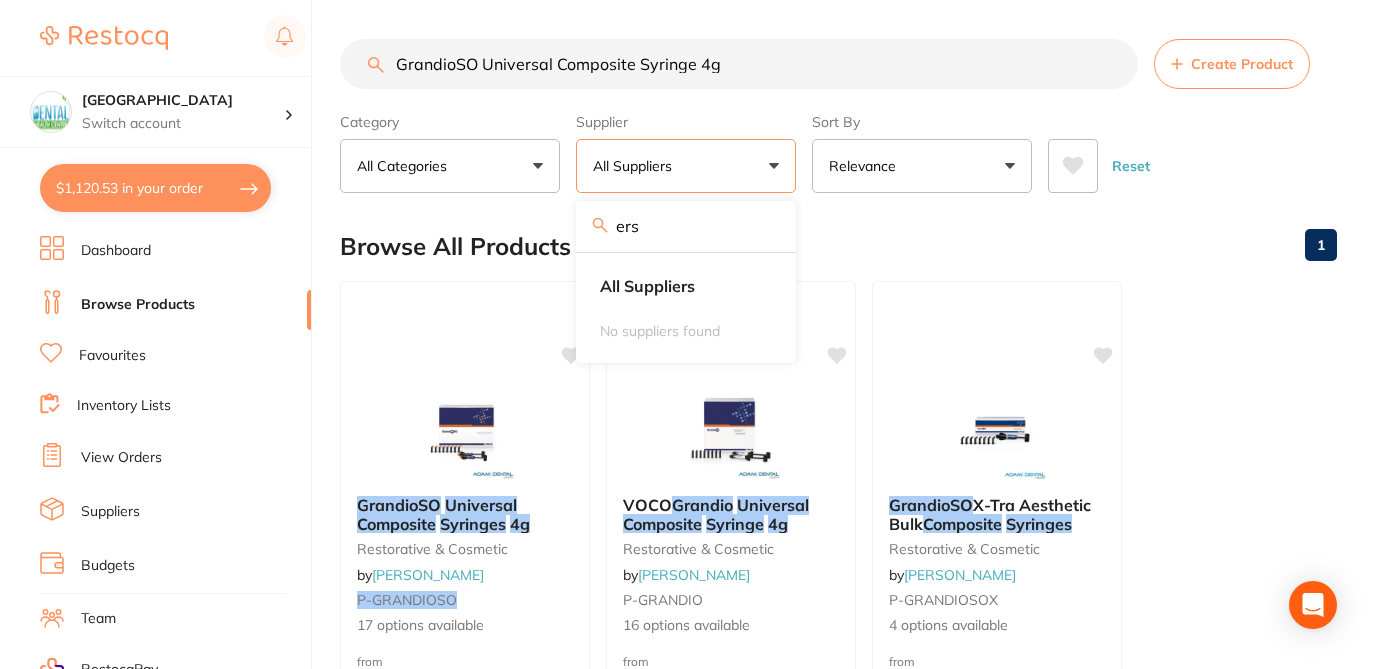 type on "erskine" 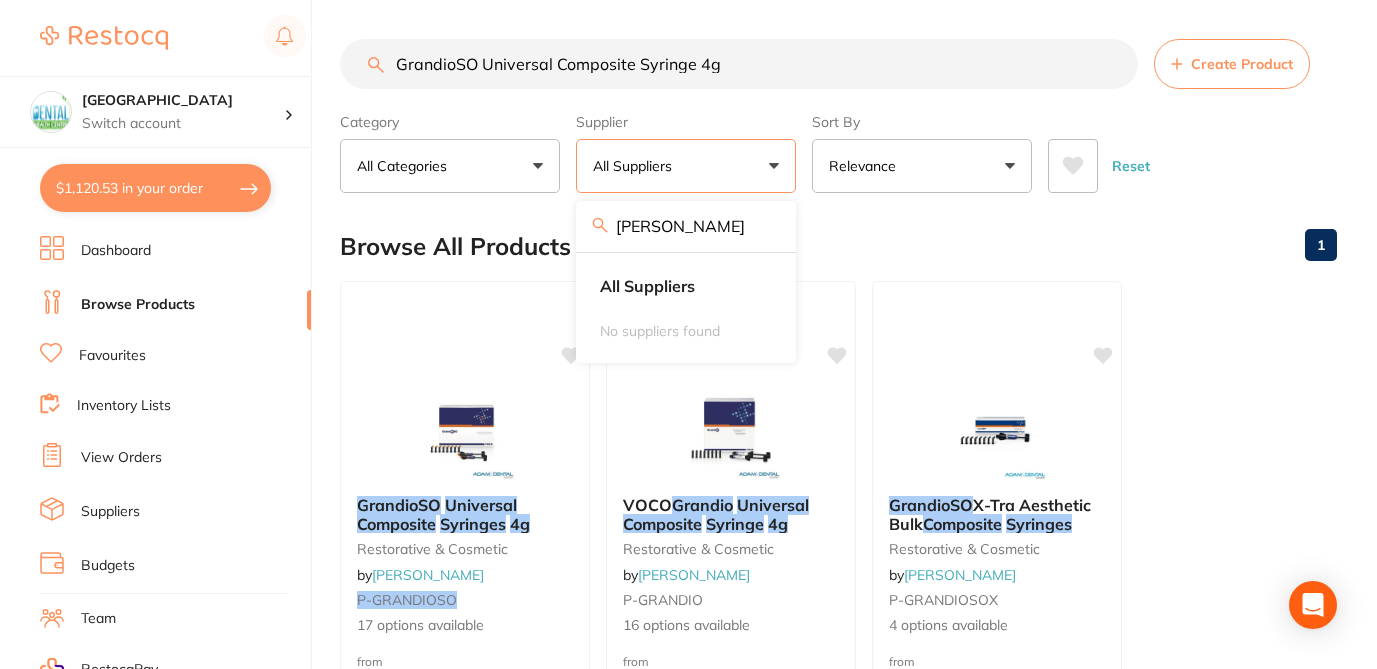 click on "Browse All Products 1" at bounding box center [838, 246] 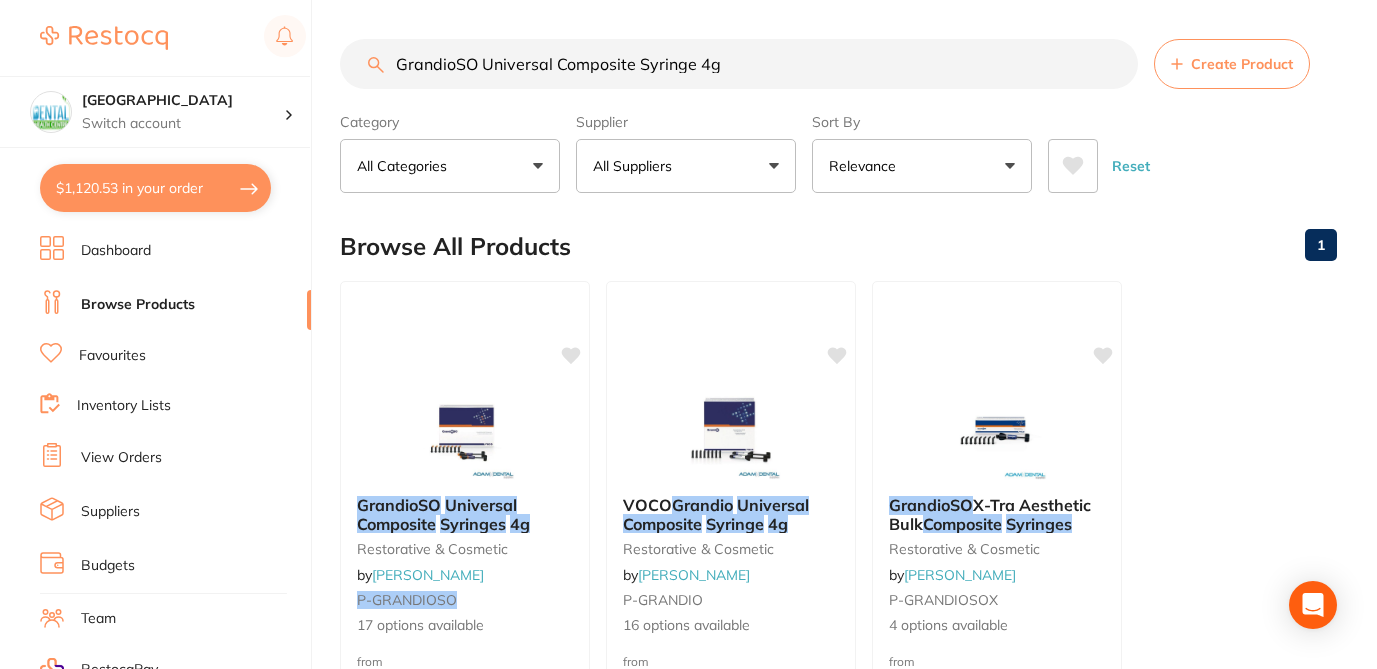 click on "Browse All Products 1" at bounding box center (838, 246) 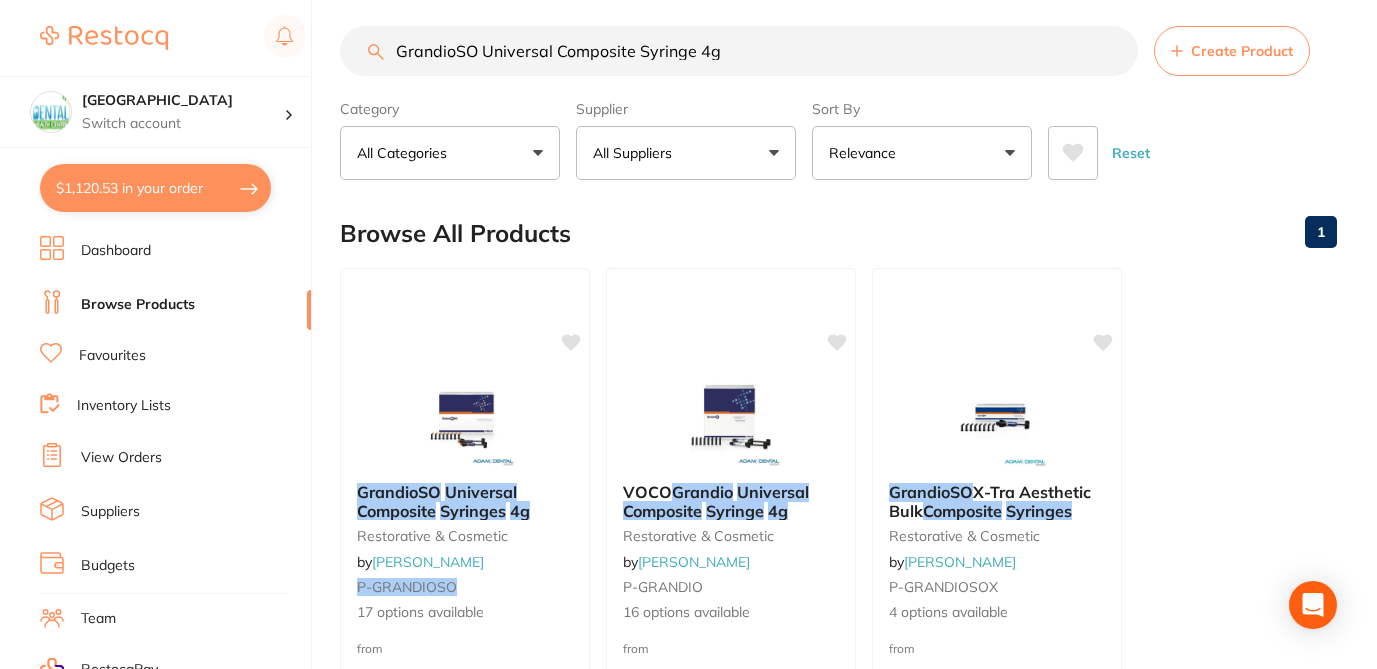 scroll, scrollTop: 0, scrollLeft: 0, axis: both 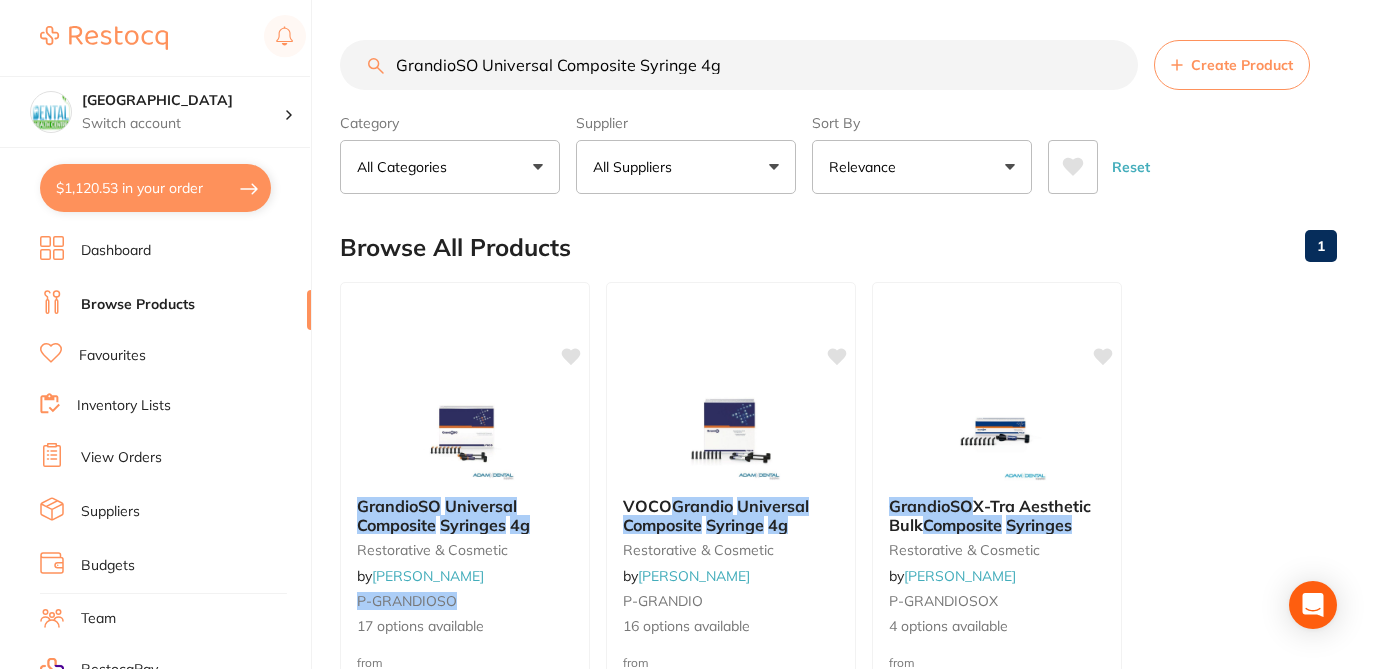 click on "GrandioSO Universal Composite Syringe 4g" at bounding box center (739, 65) 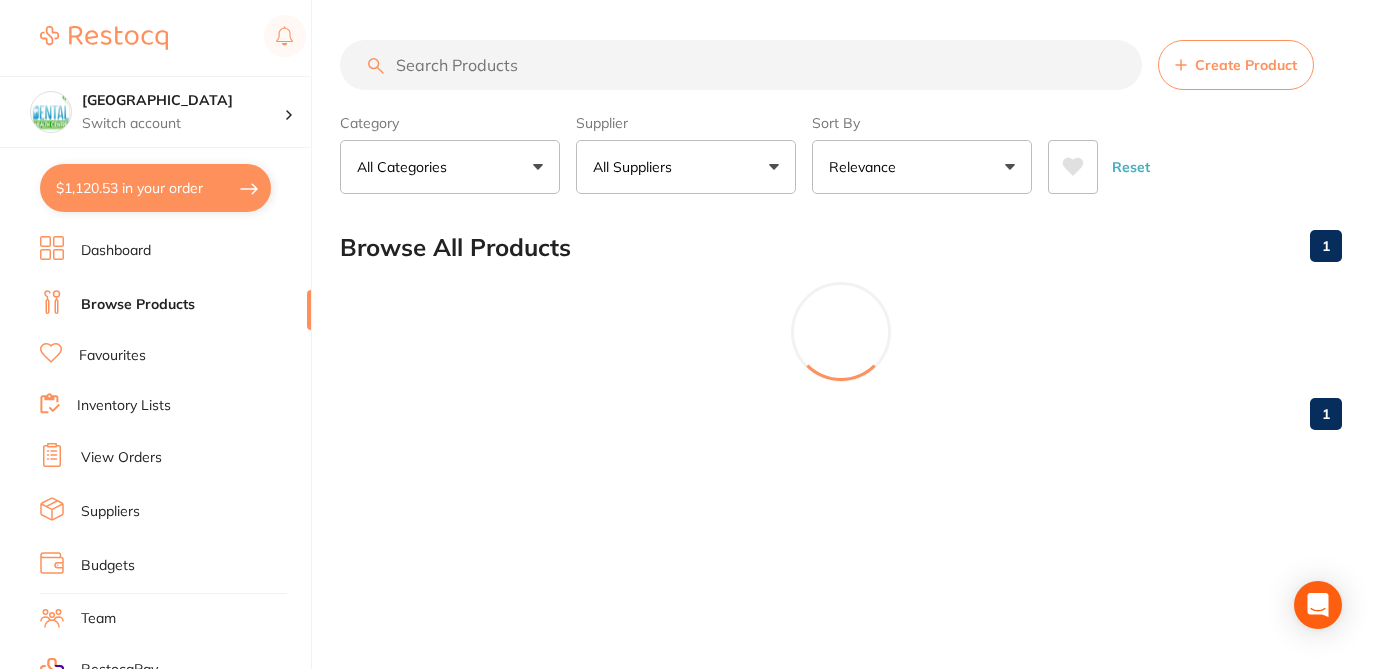 type 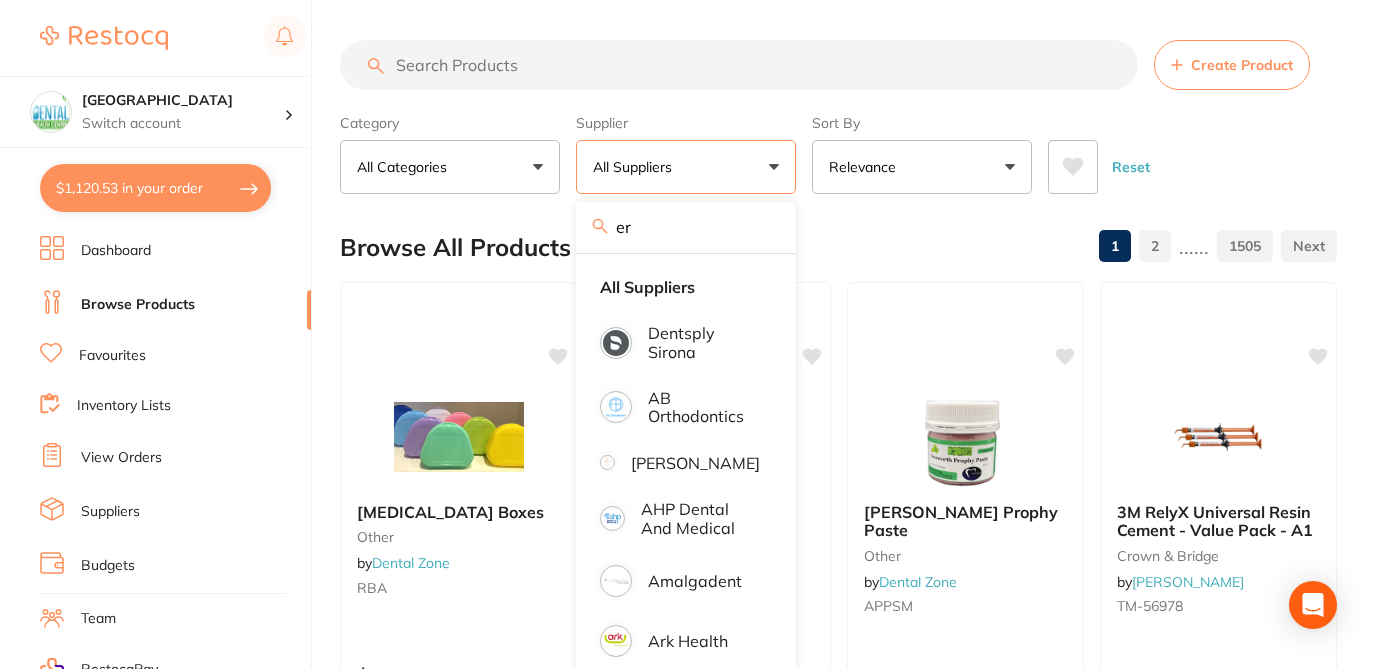 type on "e" 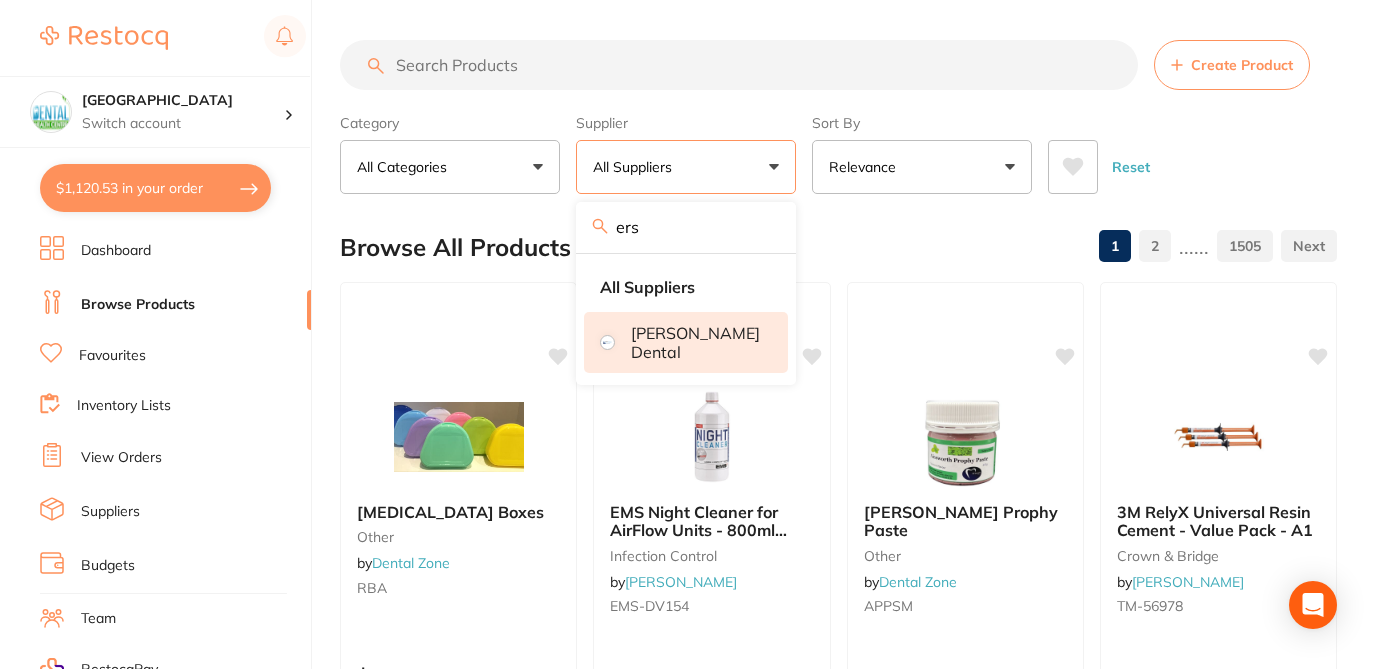 type on "ers" 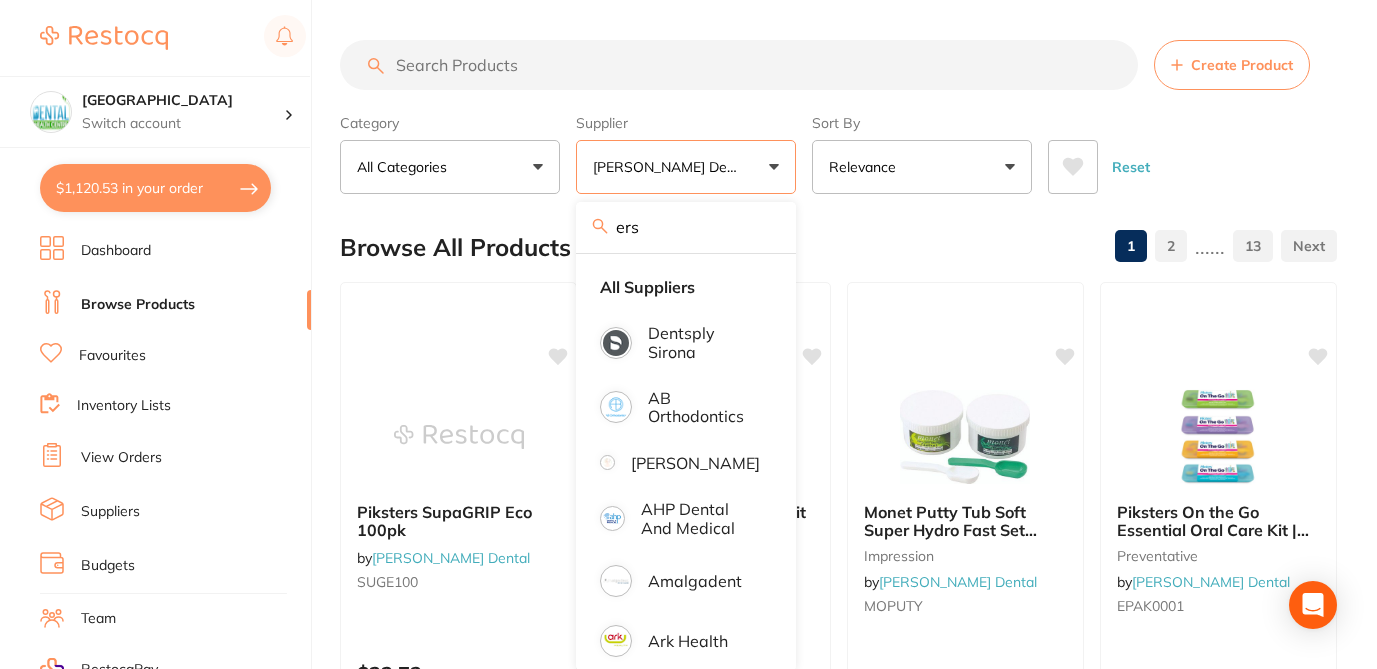 click on "Browse All Products 1 2 ...... 13" at bounding box center [838, 247] 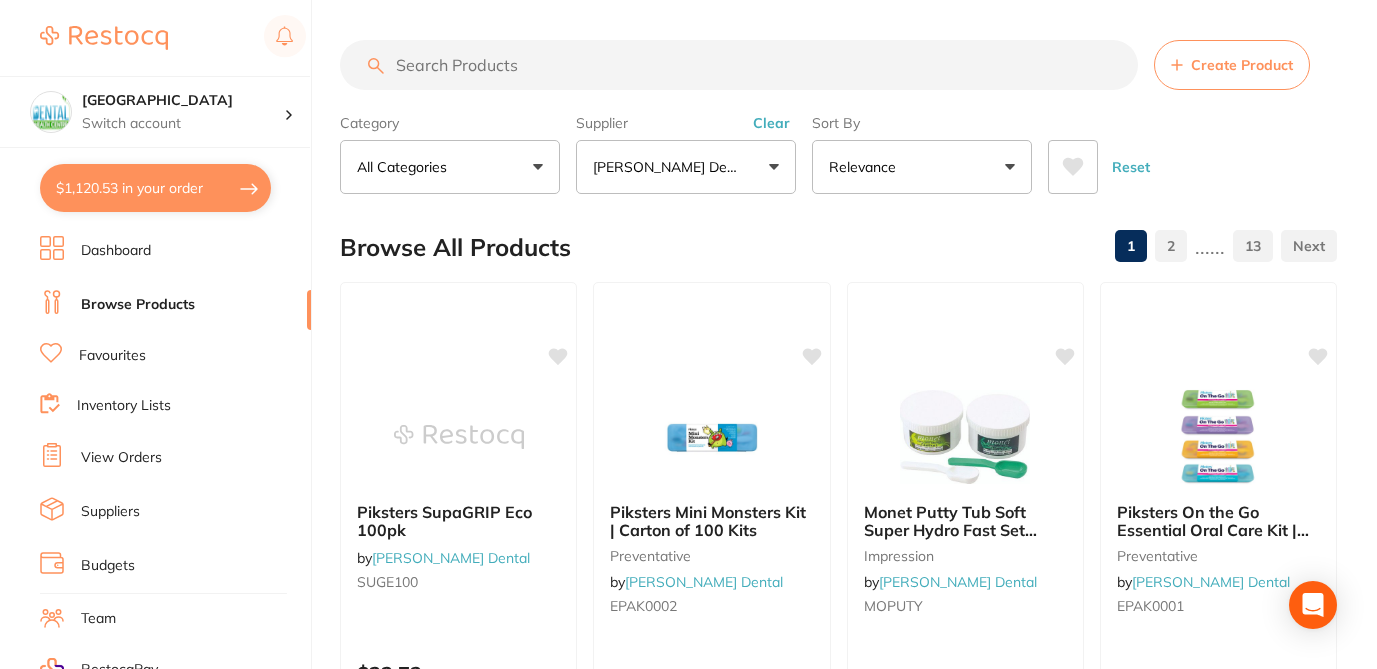 click at bounding box center [739, 65] 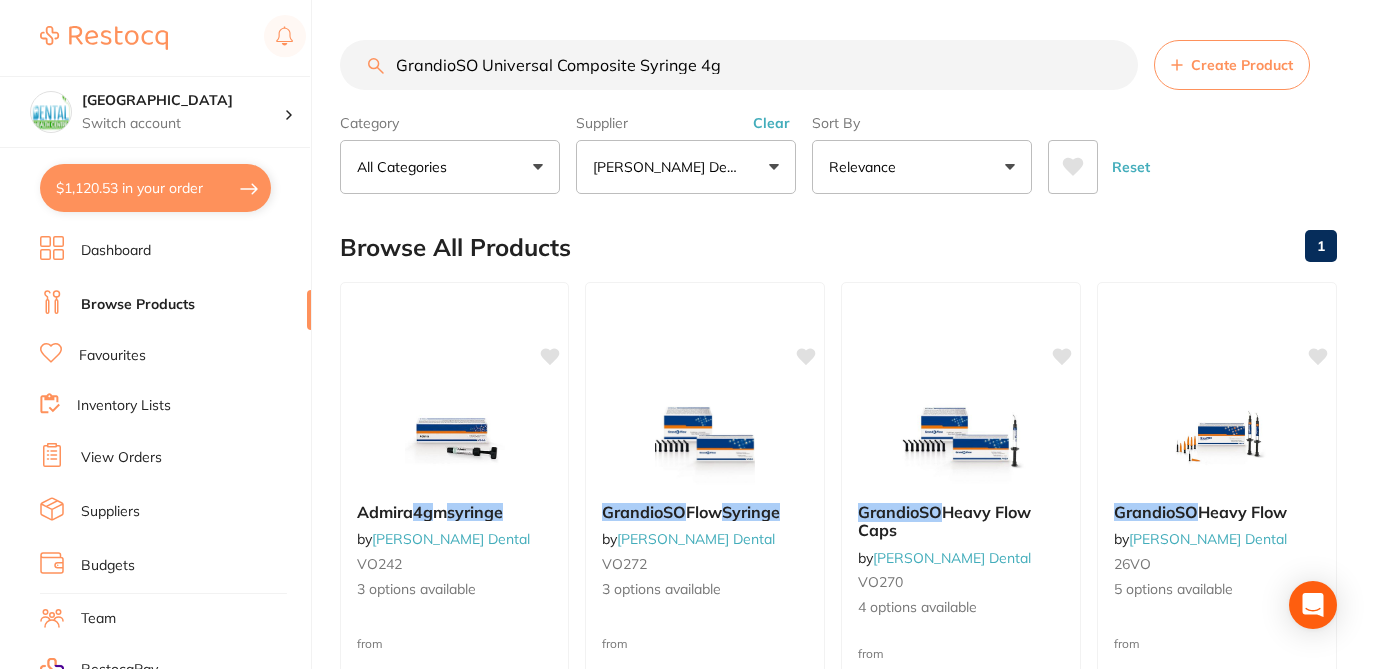 click on "Browse All Products 1" at bounding box center [838, 247] 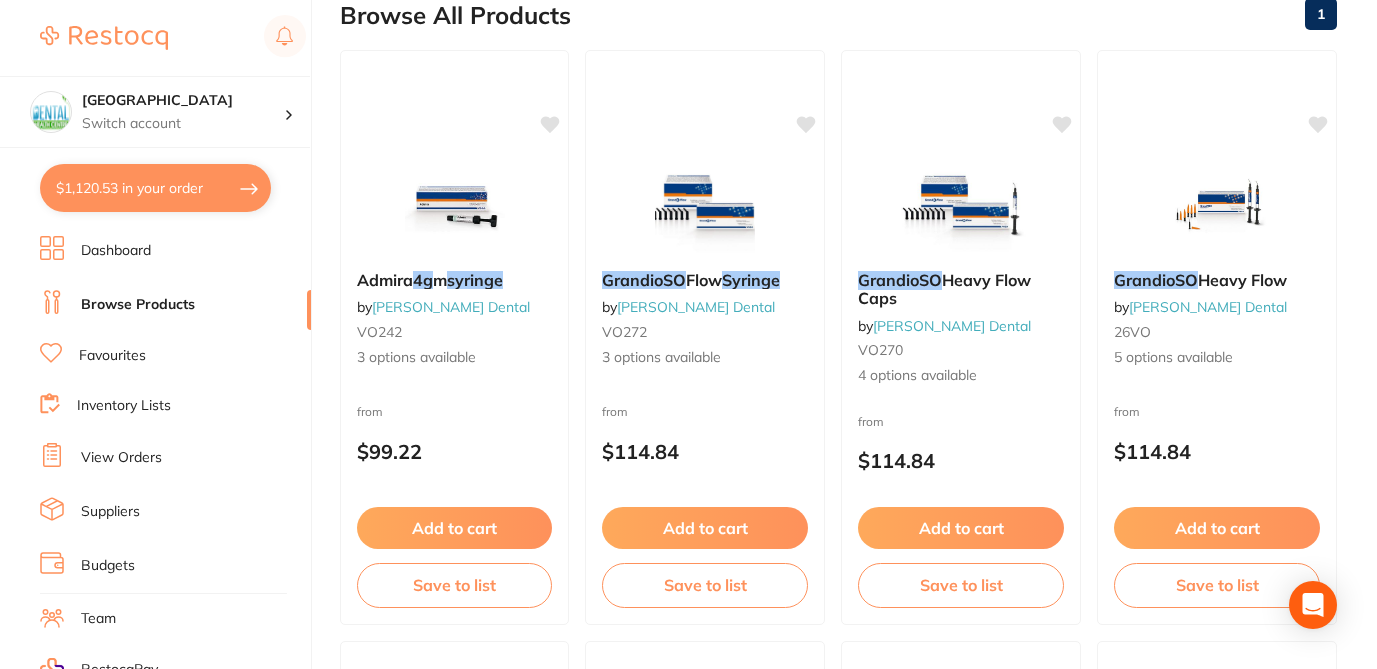 scroll, scrollTop: 240, scrollLeft: 0, axis: vertical 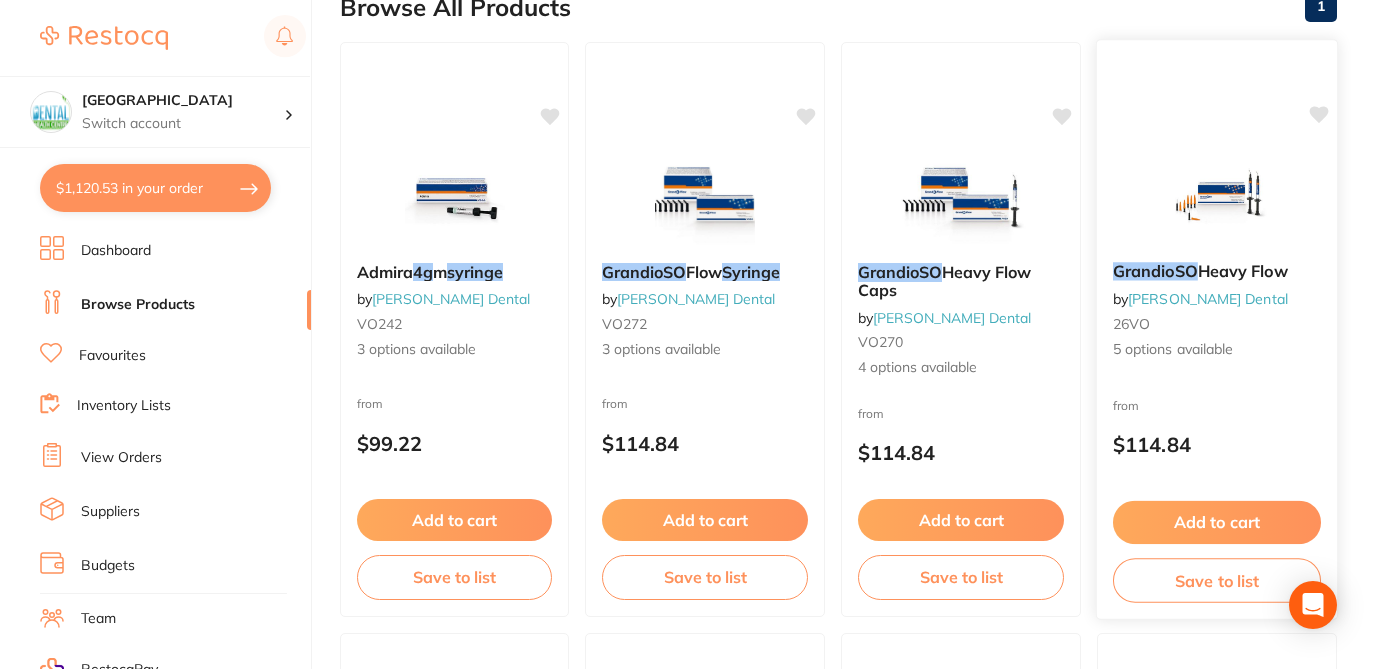 click on "from $114.84" at bounding box center (1217, 430) 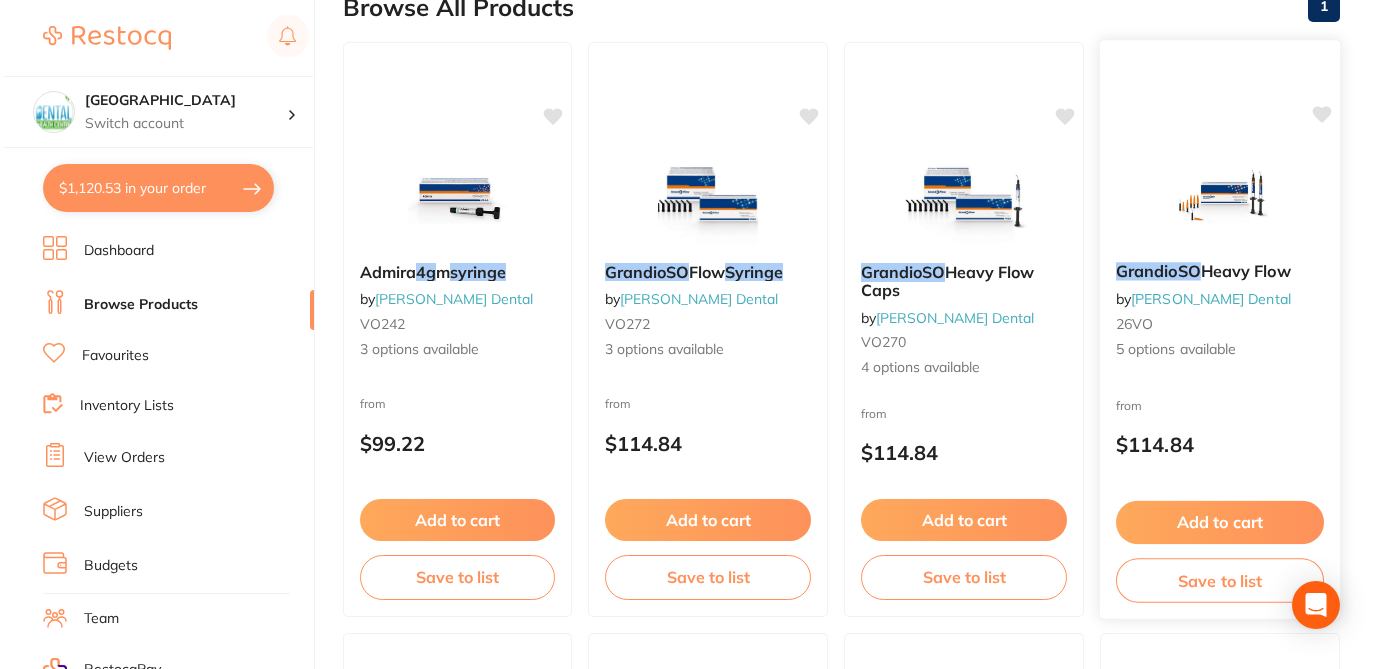 scroll, scrollTop: 0, scrollLeft: 0, axis: both 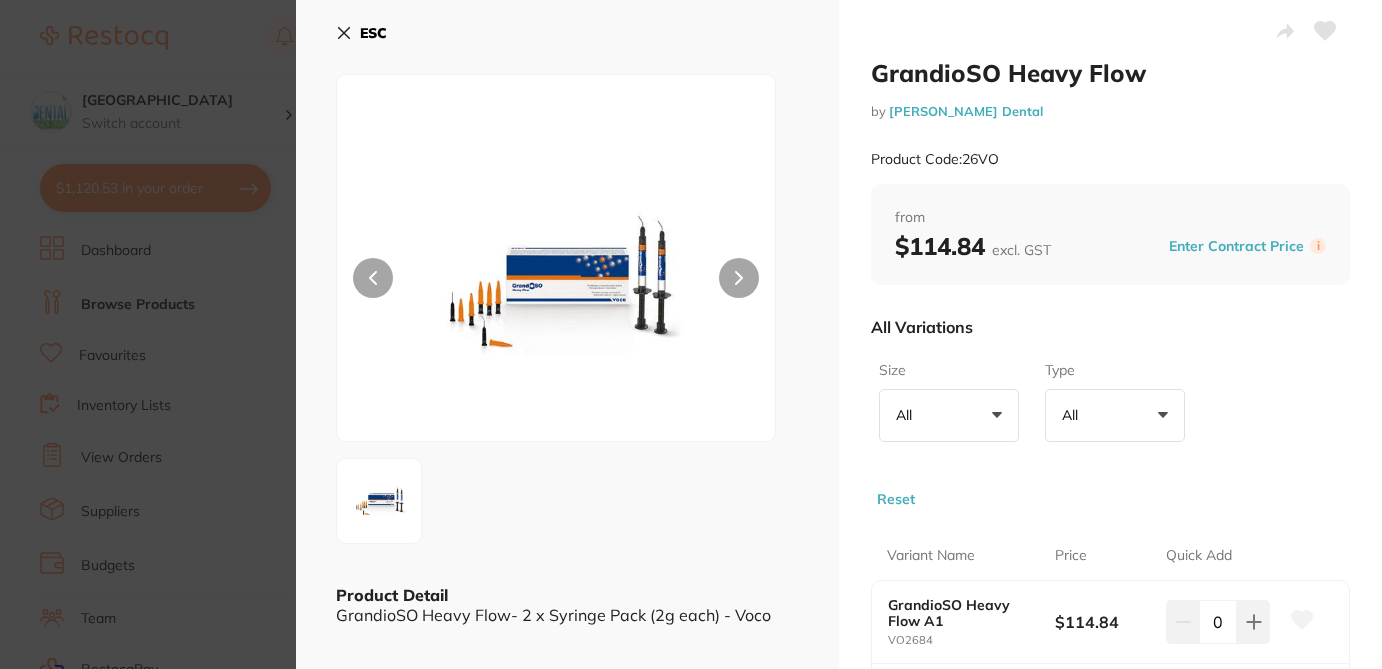click on "All Variations" at bounding box center [1110, 327] 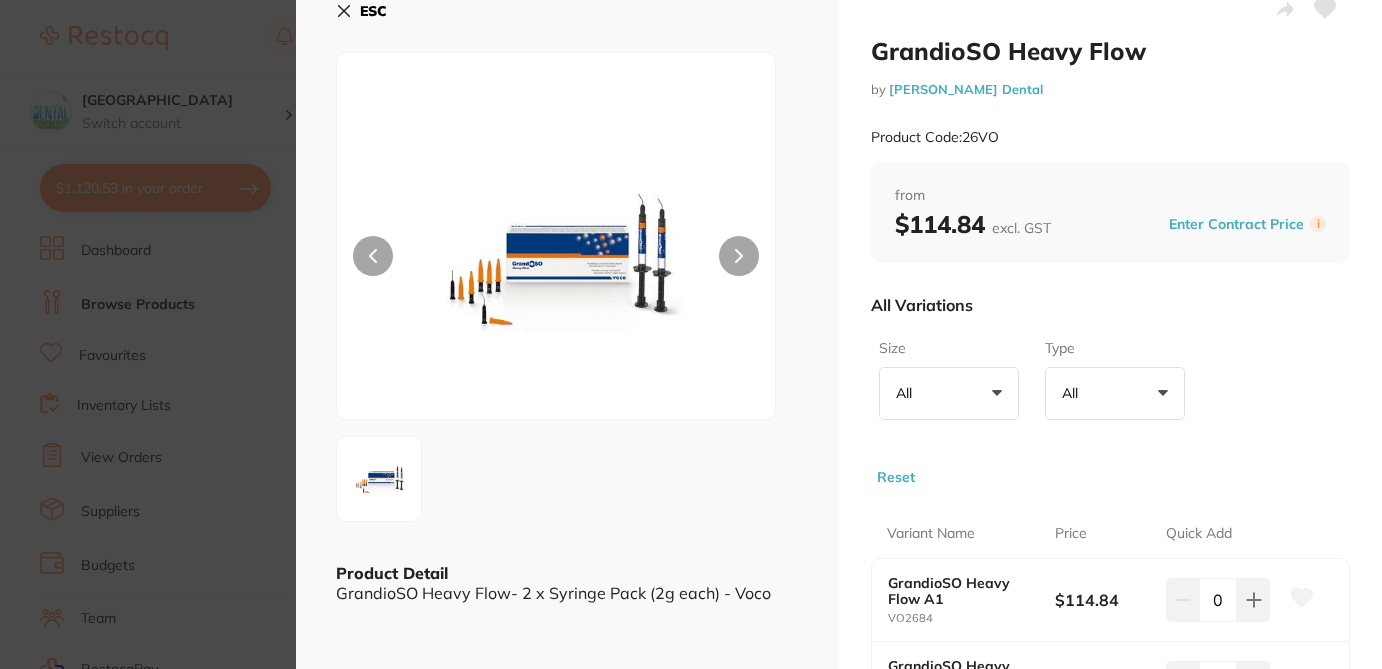 scroll, scrollTop: 0, scrollLeft: 0, axis: both 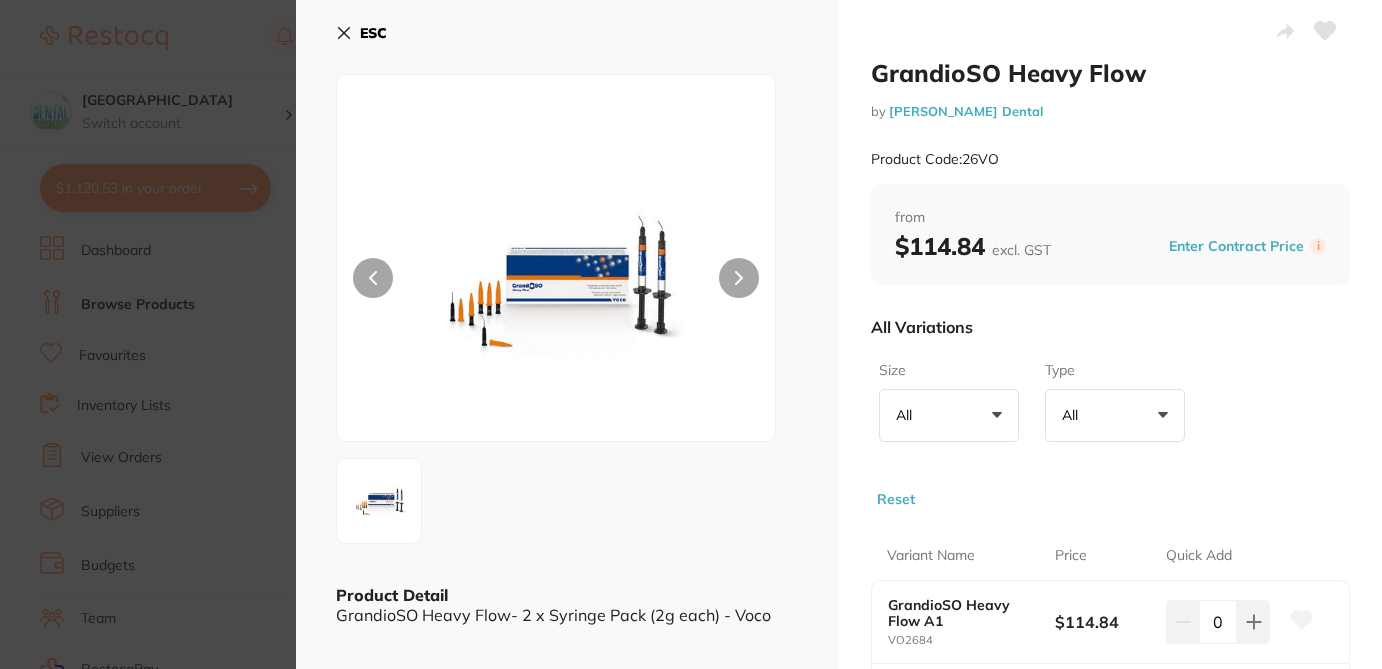 click 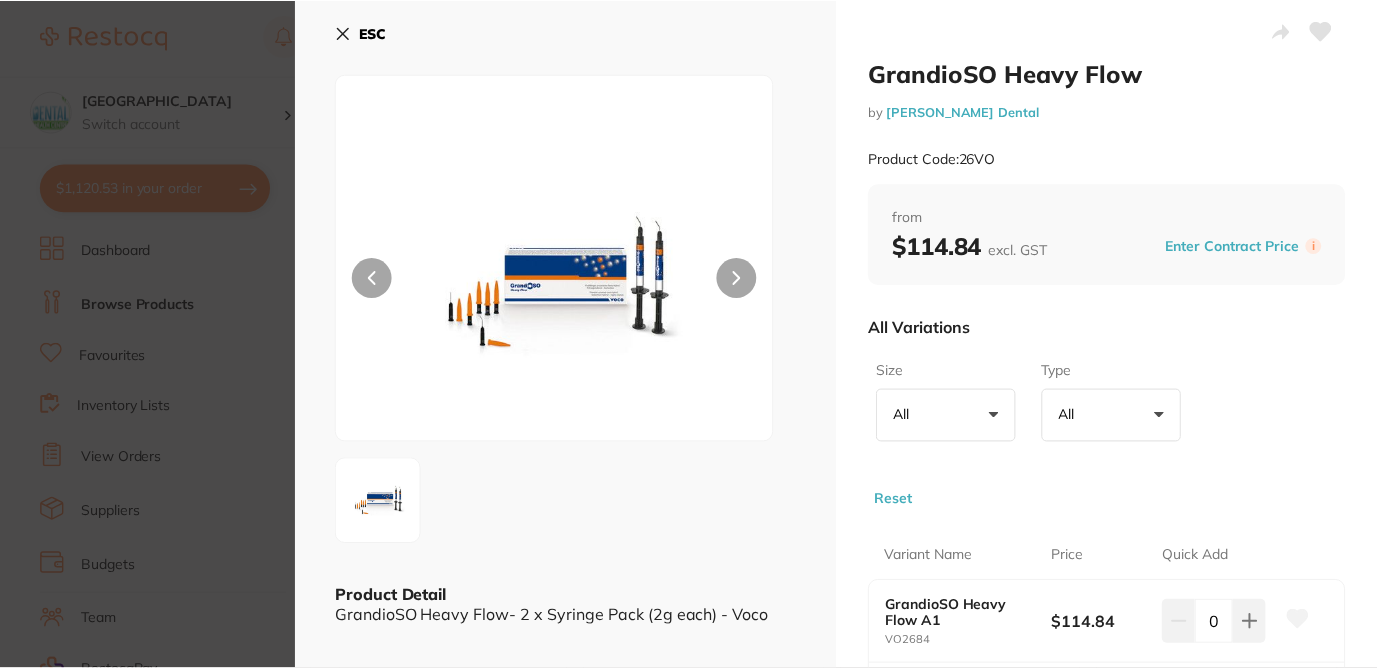 scroll, scrollTop: 240, scrollLeft: 0, axis: vertical 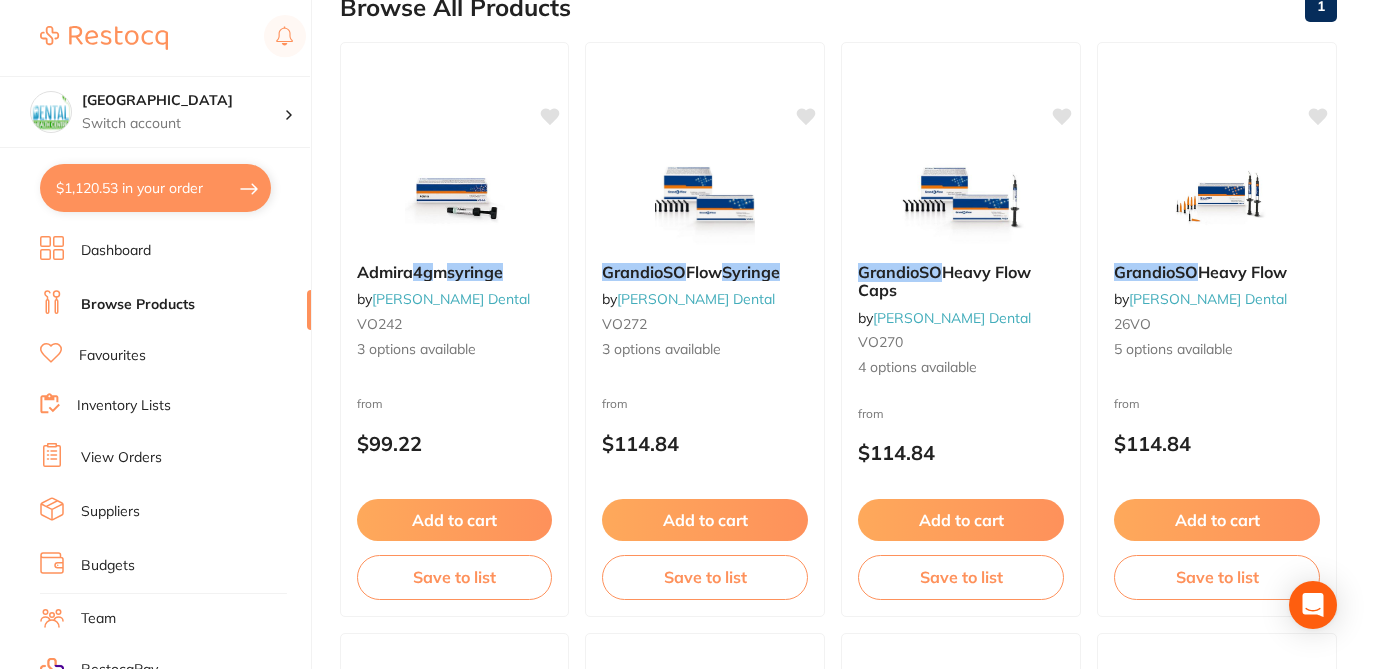 click on "$1,120.53 Dental Health Centre Switch account Dental Health Centre $1,120.53   in your order Dashboard Browse Products Favourites Inventory Lists View Orders Suppliers Budgets Team RestocqPay Rewards Subscriptions Account Support Log Out GrandioSO Universal Composite Syringe 4g         Create Product Category All Categories All Categories endodontics restorative & cosmetic Clear Category   false    All Categories Category All Categories endodontics restorative & cosmetic Supplier Erskine Dental ers All Suppliers Adam Dental Erskine Dental Clear Supplier   false    Erskine Dental Supplier ers Adam Dental Erskine Dental Sort By Relevance Highest Price Lowest Price On Sale Relevance Clear Sort By   false    Relevance Sort By Highest Price Lowest Price On Sale Relevance Reset Filters Reset Filter By Category All Categories All Categories endodontics restorative & cosmetic Clear Filter By Category   false    All Categories Filter By Category All Categories endodontics restorative & cosmetic Filter By Supplier" at bounding box center [688, 94] 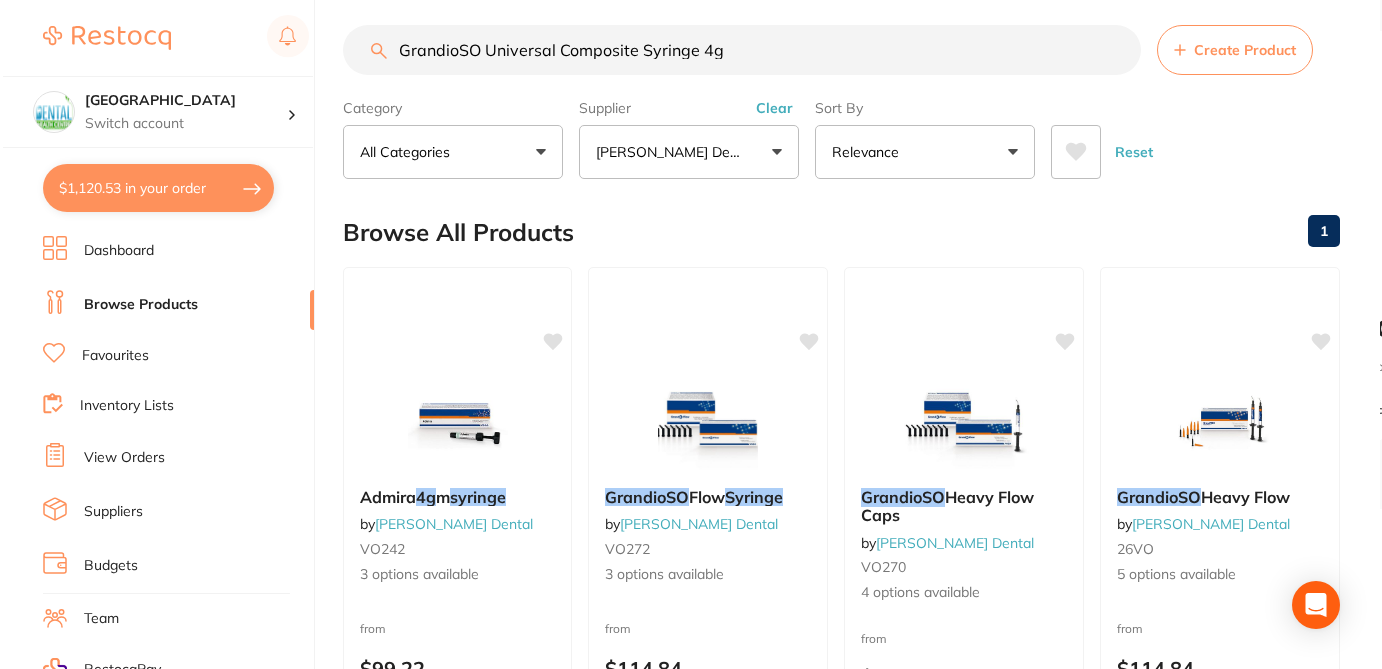 scroll, scrollTop: 0, scrollLeft: 0, axis: both 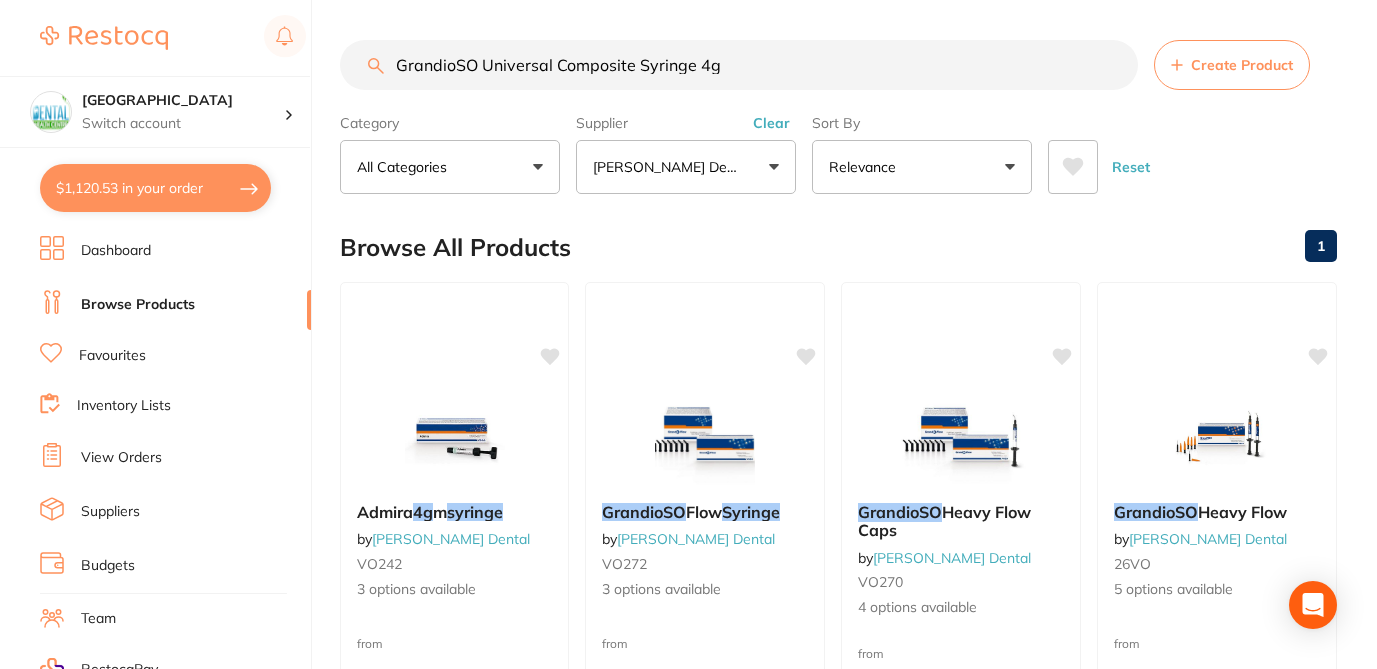 drag, startPoint x: 638, startPoint y: 65, endPoint x: 739, endPoint y: 58, distance: 101.24229 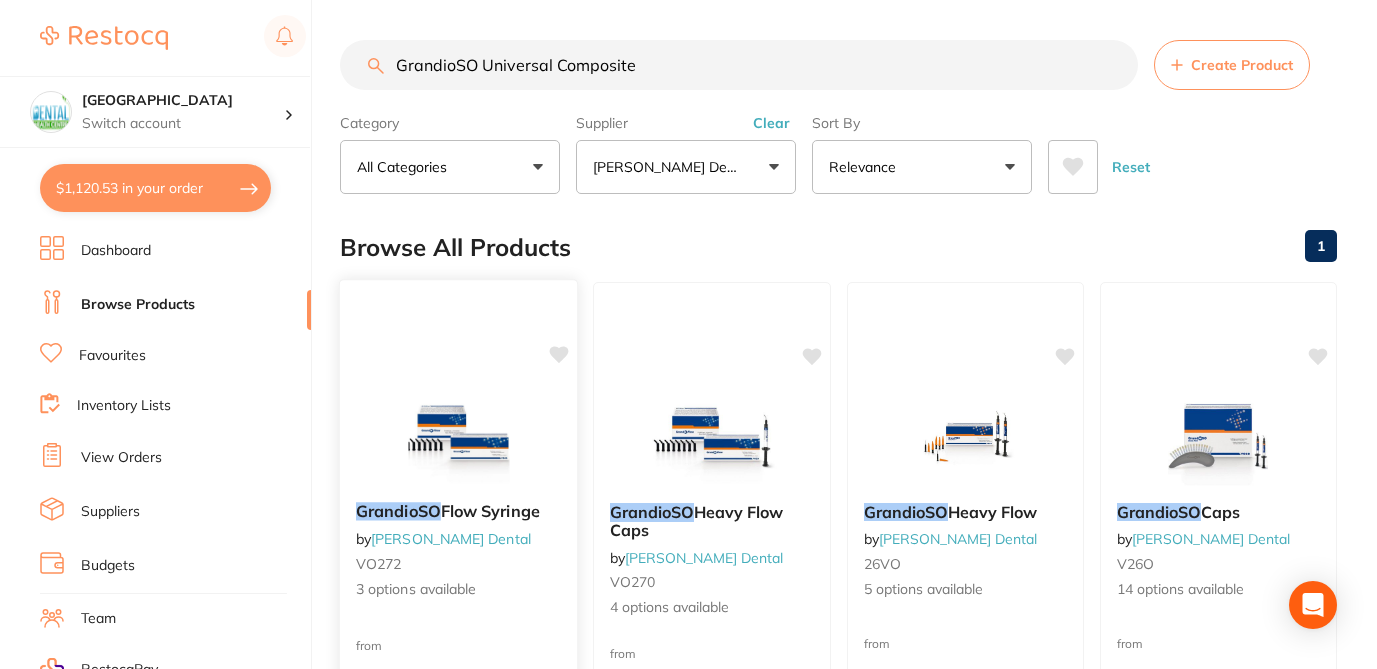 click on "VO272" at bounding box center [458, 563] 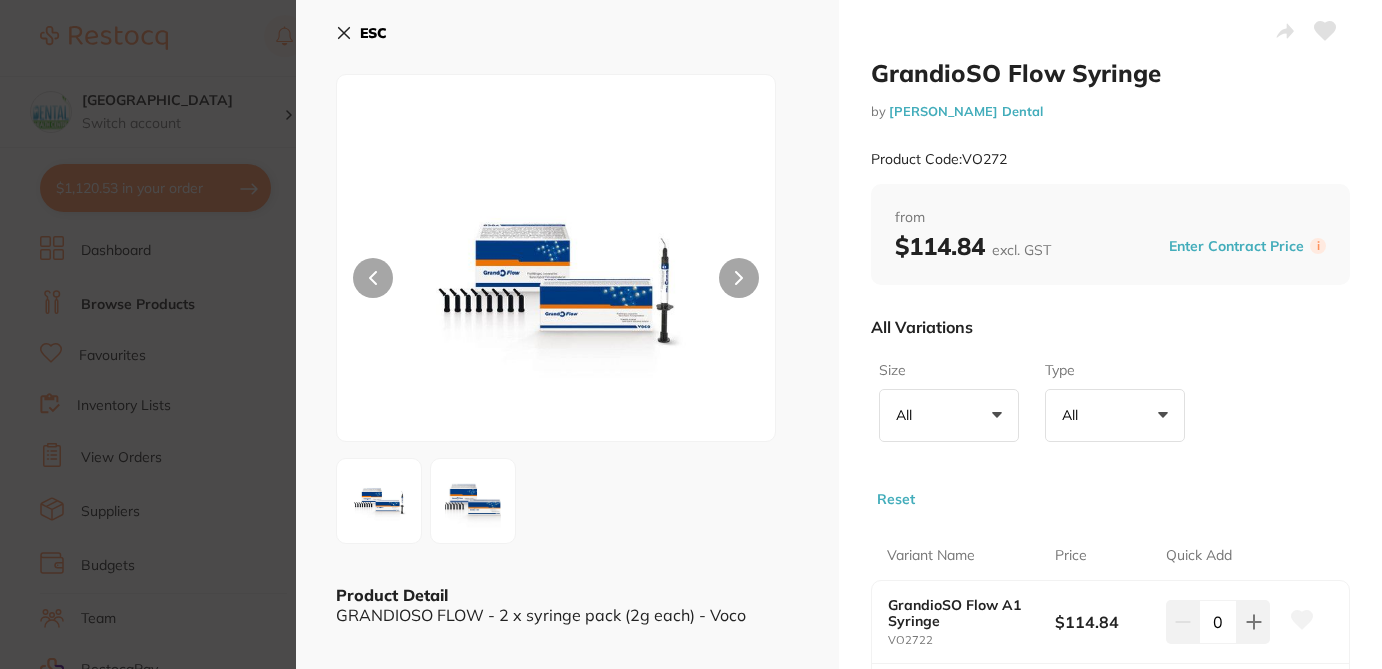 click 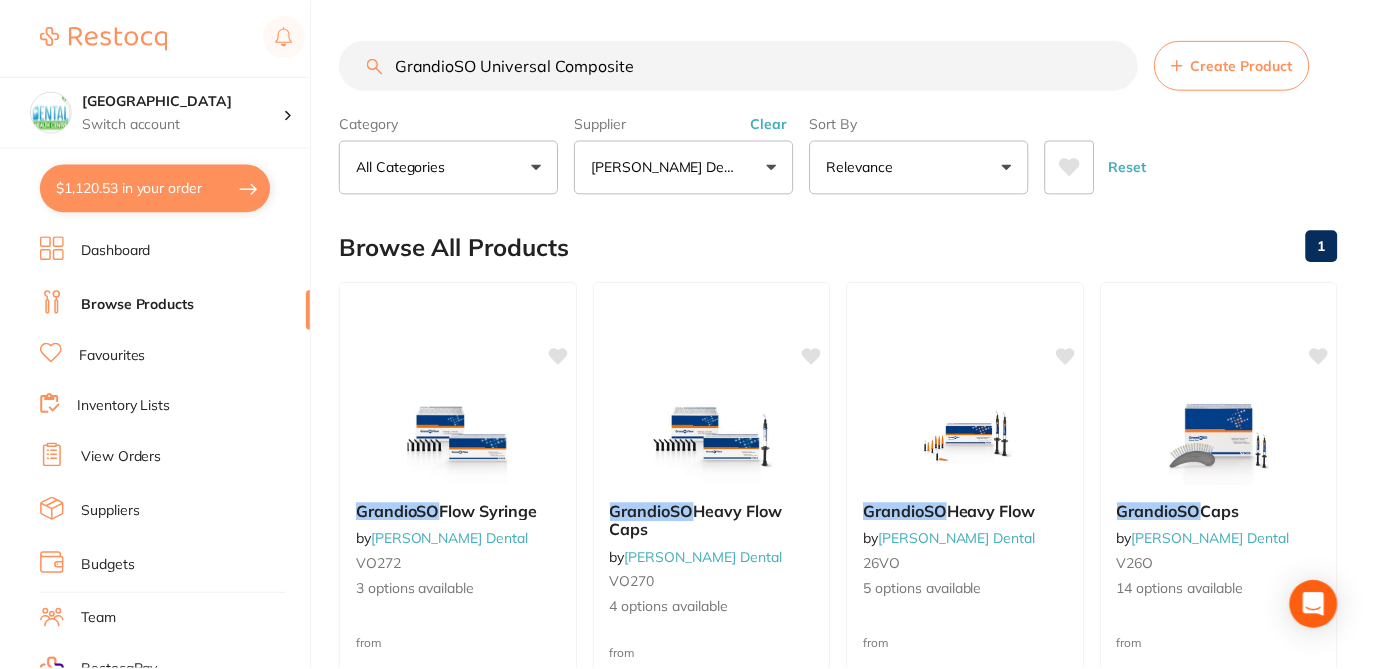 scroll, scrollTop: 1, scrollLeft: 0, axis: vertical 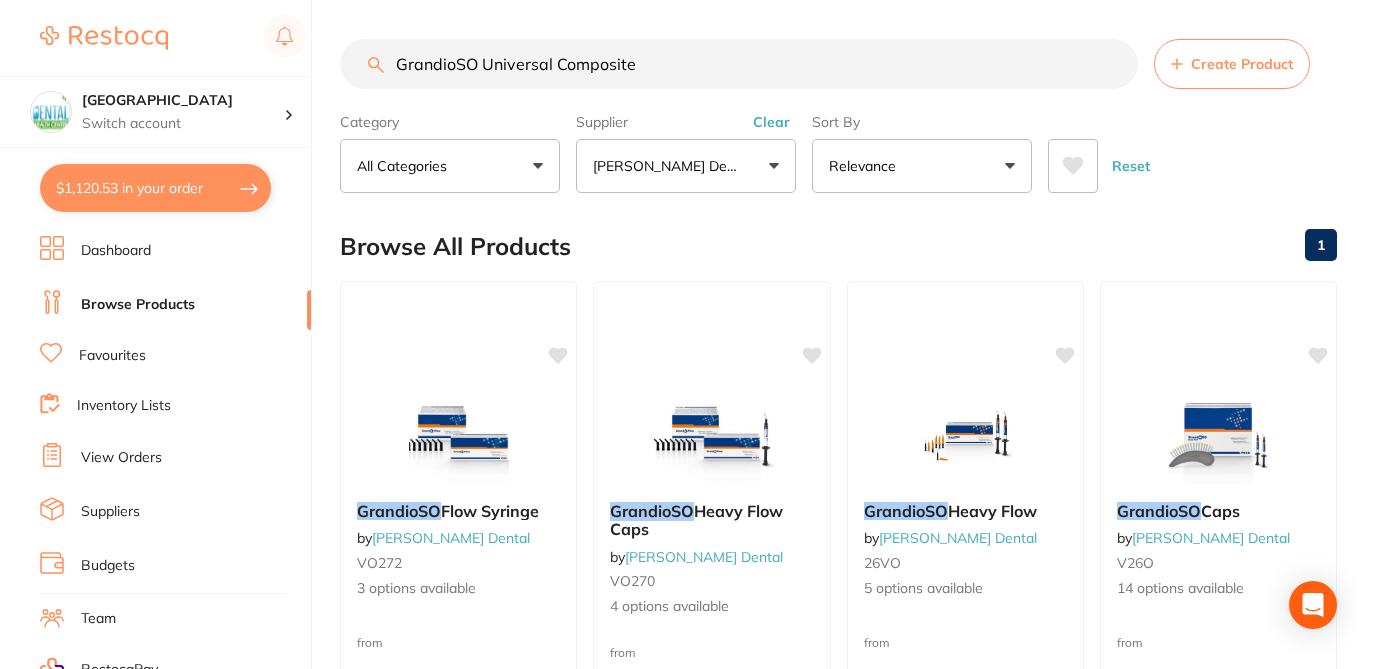 drag, startPoint x: 647, startPoint y: 64, endPoint x: 375, endPoint y: 62, distance: 272.00735 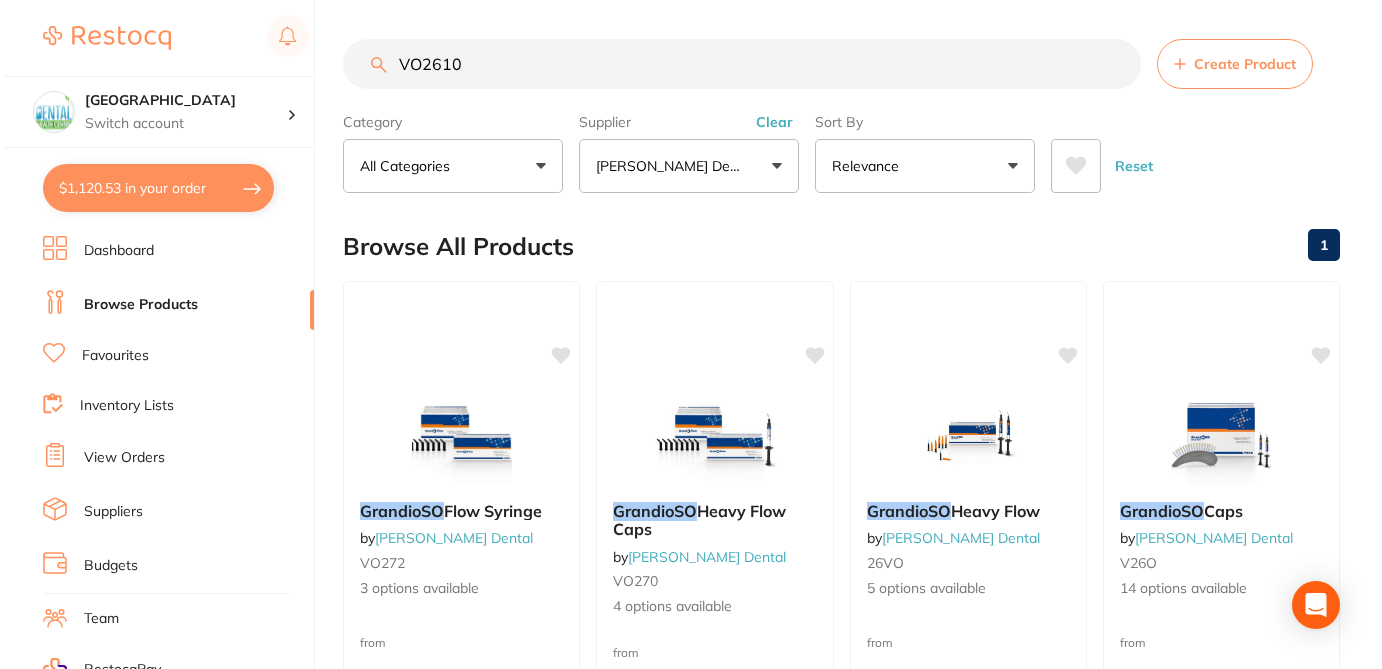 scroll, scrollTop: 0, scrollLeft: 0, axis: both 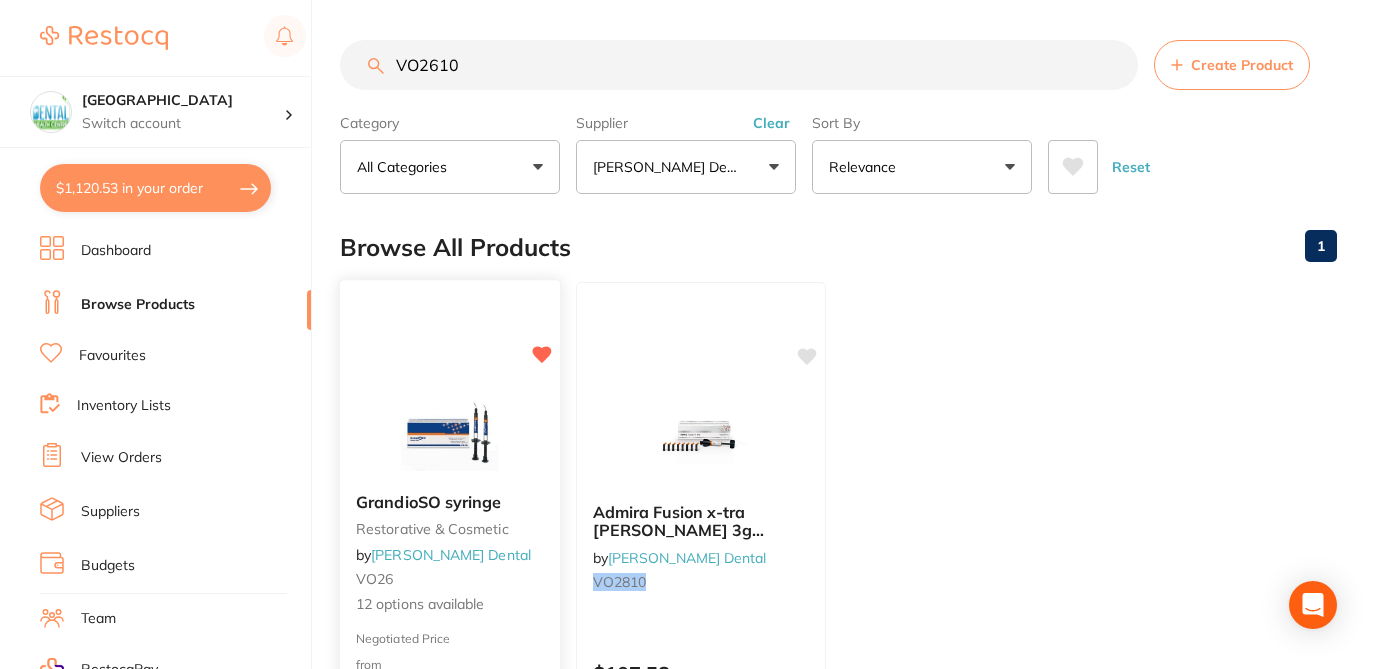 type on "VO2610" 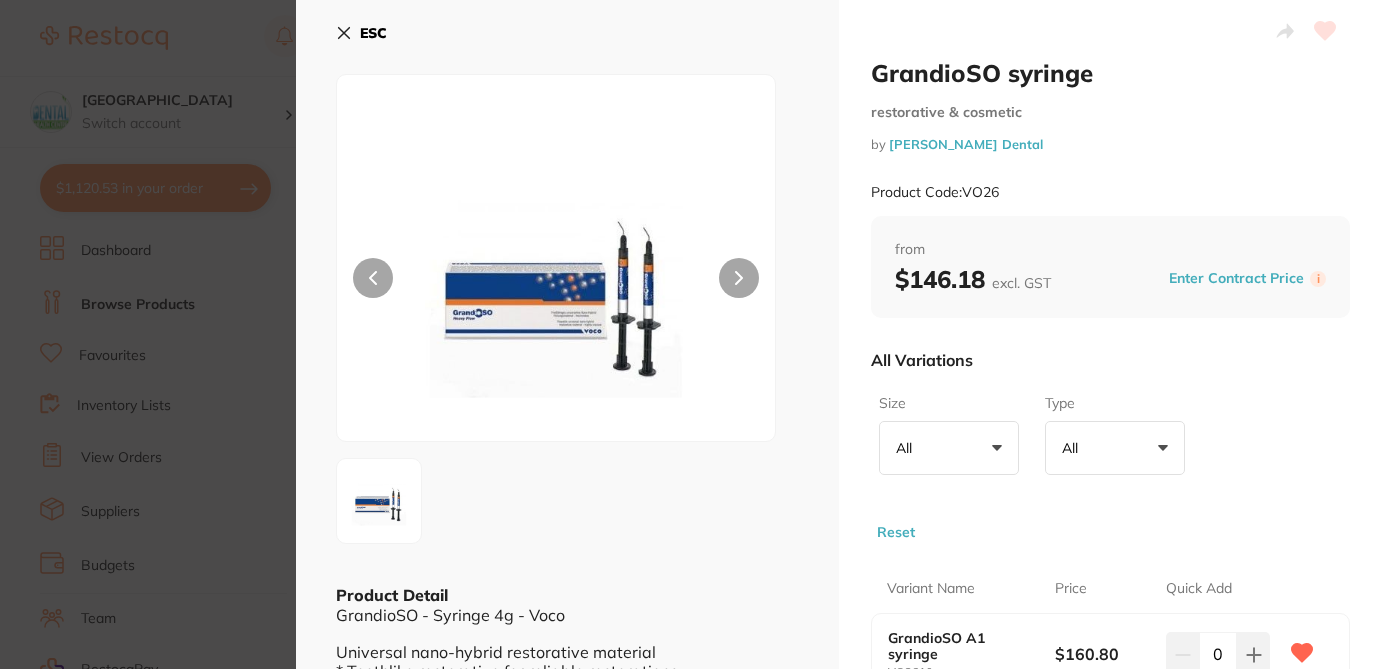 click on "All Variations" at bounding box center [1110, 360] 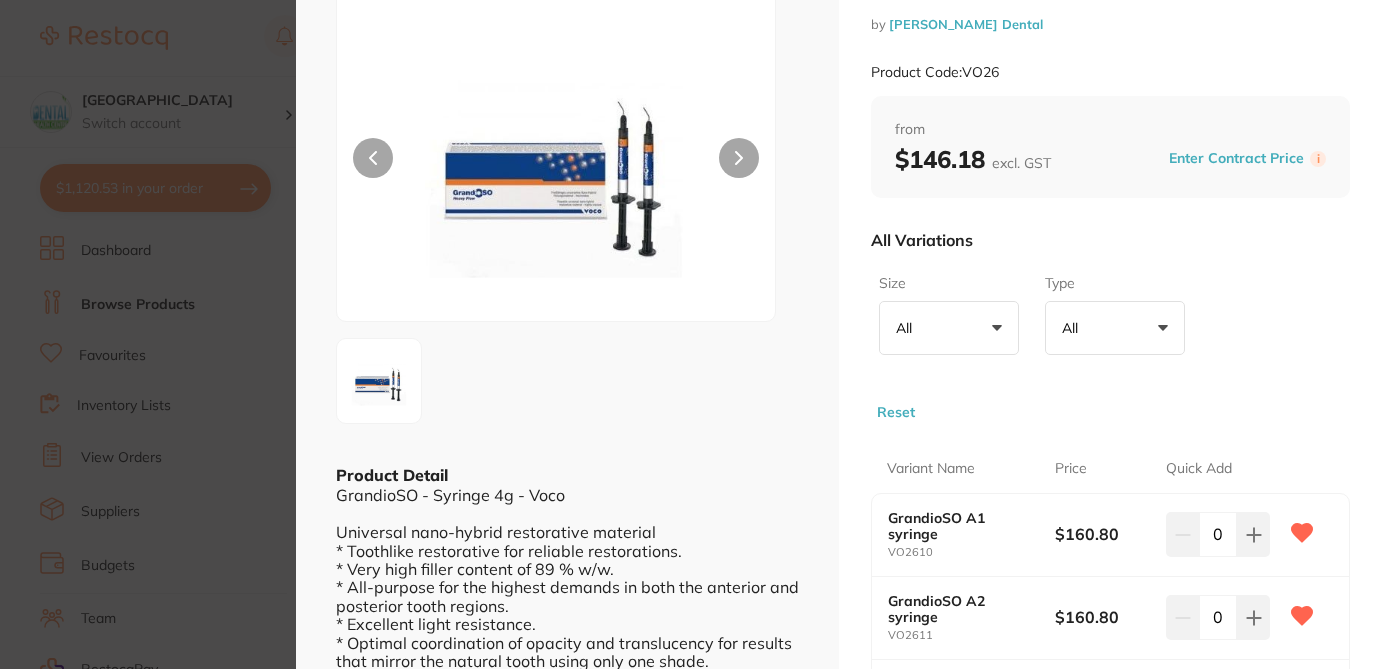 scroll, scrollTop: 160, scrollLeft: 0, axis: vertical 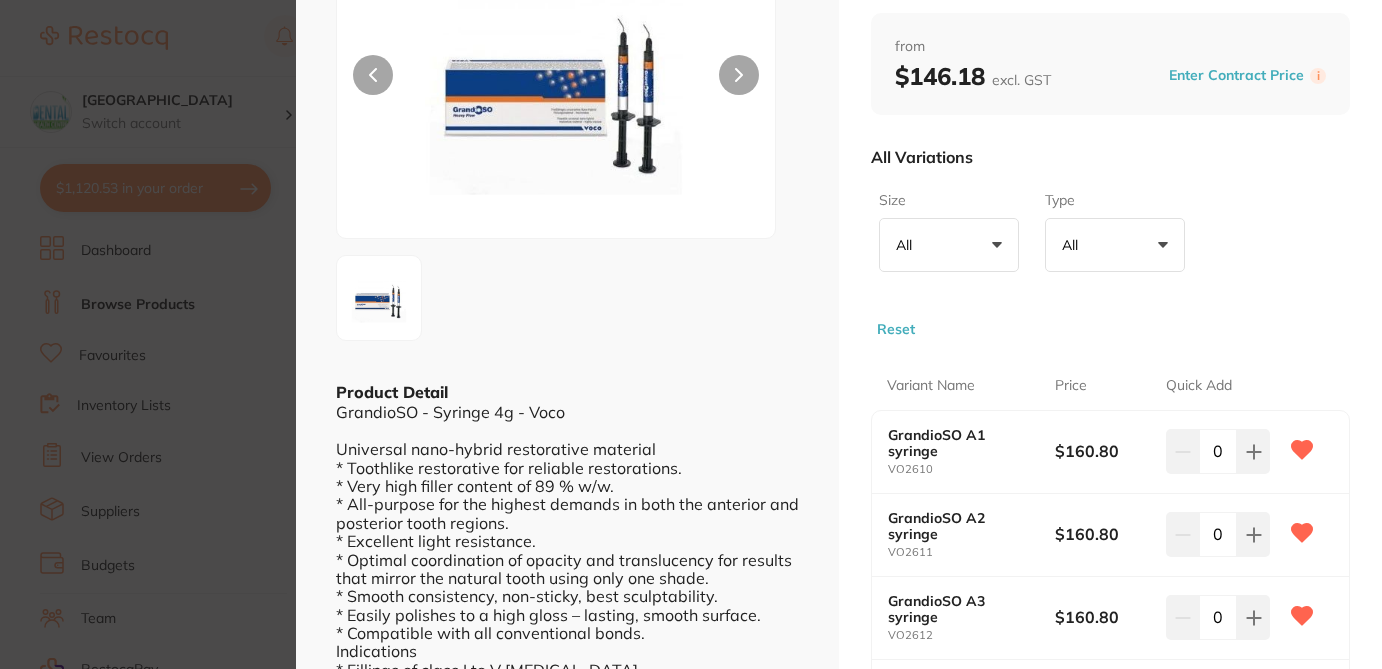 click on "GrandioSO syringe restorative & cosmetic by   Erskine Dental Product Code:  VO26 ESC         Product Detail GrandioSO - Syringe 4g - Voco
Universal nano-hybrid restorative material
* Toothlike restorative for reliable restorations.
* Very high filler content of 89 % w/w.
* All-purpose for the highest demands in both the anterior and posterior tooth regions.
* Excellent light resistance.
* Optimal coordination of opacity and translucency for results that mirror the natural tooth using only one shade.
* Smooth consistency, non-sticky, best sculptability.
* Easily polishes to a high gloss – lasting, smooth surface.
* Compatible with all conventional bonds.
Indications
* Fillings of class I to V cavities.
* Reconstruction of traumatically damaged anteriors.
* Facetting of discoloured anteriors.
* Correction of shape and shade for improved aesthetic appearance.
* Locking, splinting of loosened teeth.
* Repairing veneers.
* Restoration of deciduous teeth.
* Core build-up under crowns.
by" at bounding box center (691, 334) 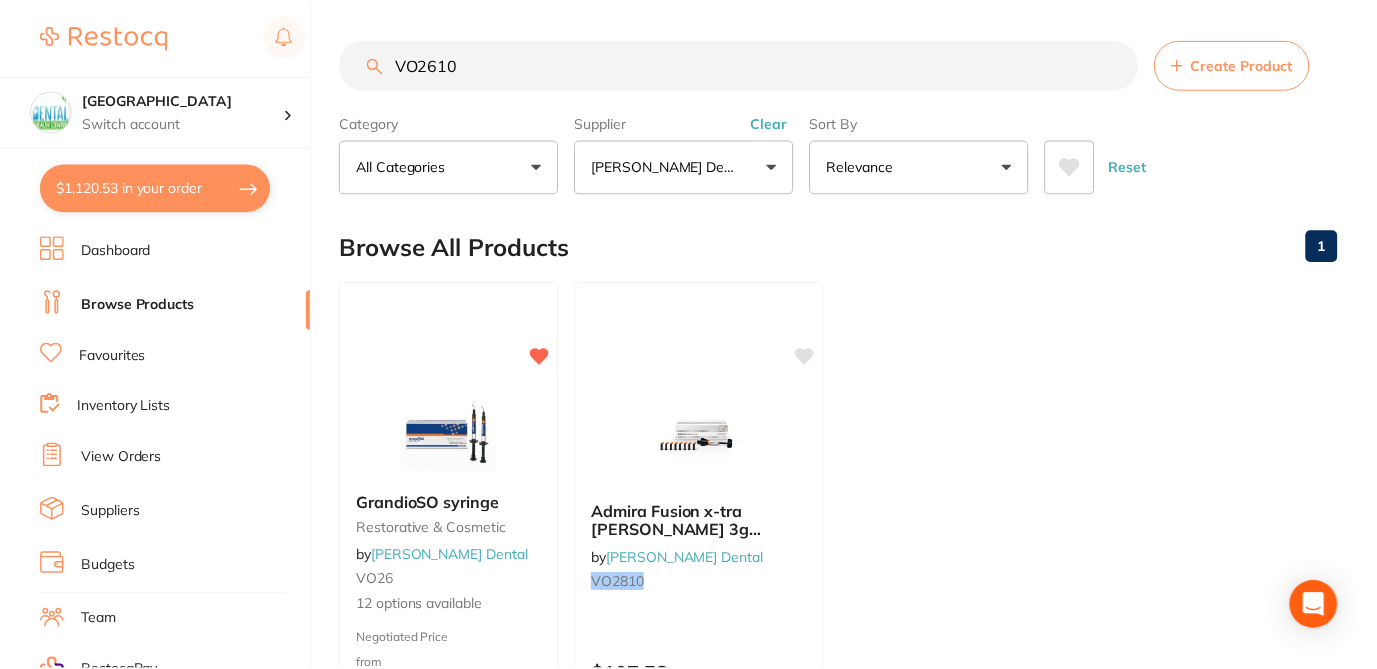 scroll, scrollTop: 1, scrollLeft: 0, axis: vertical 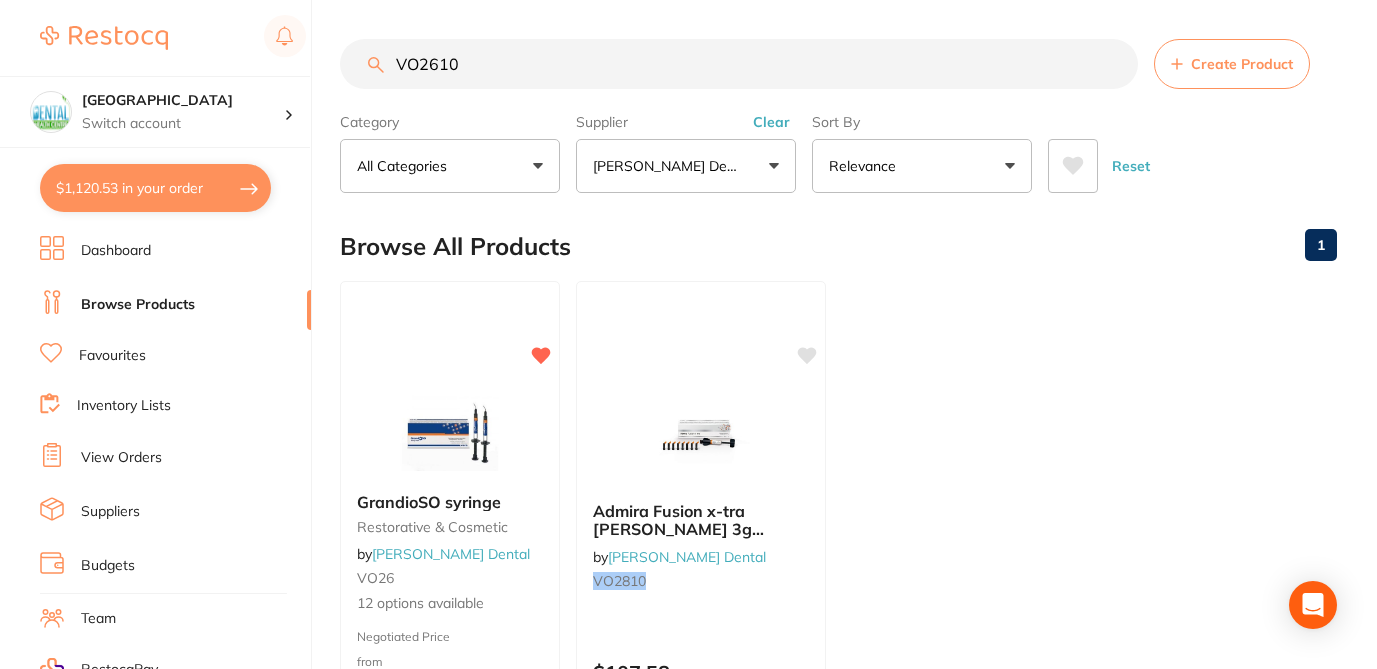 click on "$1,120.53 Dental Health Centre Switch account Dental Health Centre $1,120.53   in your order Dashboard Browse Products Favourites Inventory Lists View Orders Suppliers Budgets Team RestocqPay Rewards Subscriptions Account Support Log Out VO2610         Create Product Category All Categories All Categories restorative & cosmetic Clear Category   false    All Categories Category All Categories restorative & cosmetic Supplier Erskine Dental ers All Suppliers Erskine Dental Henry Schein Halas Clear Supplier   false    Erskine Dental Supplier ers Erskine Dental Henry Schein Halas Sort By Relevance Highest Price Lowest Price On Sale Relevance Clear Sort By   false    Relevance Sort By Highest Price Lowest Price On Sale Relevance Reset Filters Reset Filter By Category All Categories All Categories restorative & cosmetic Clear Filter By Category   false    All Categories Filter By Category All Categories restorative & cosmetic Filter By Supplier Erskine Dental All Suppliers Erskine Dental Henry Schein Halas Clear" at bounding box center (688, 333) 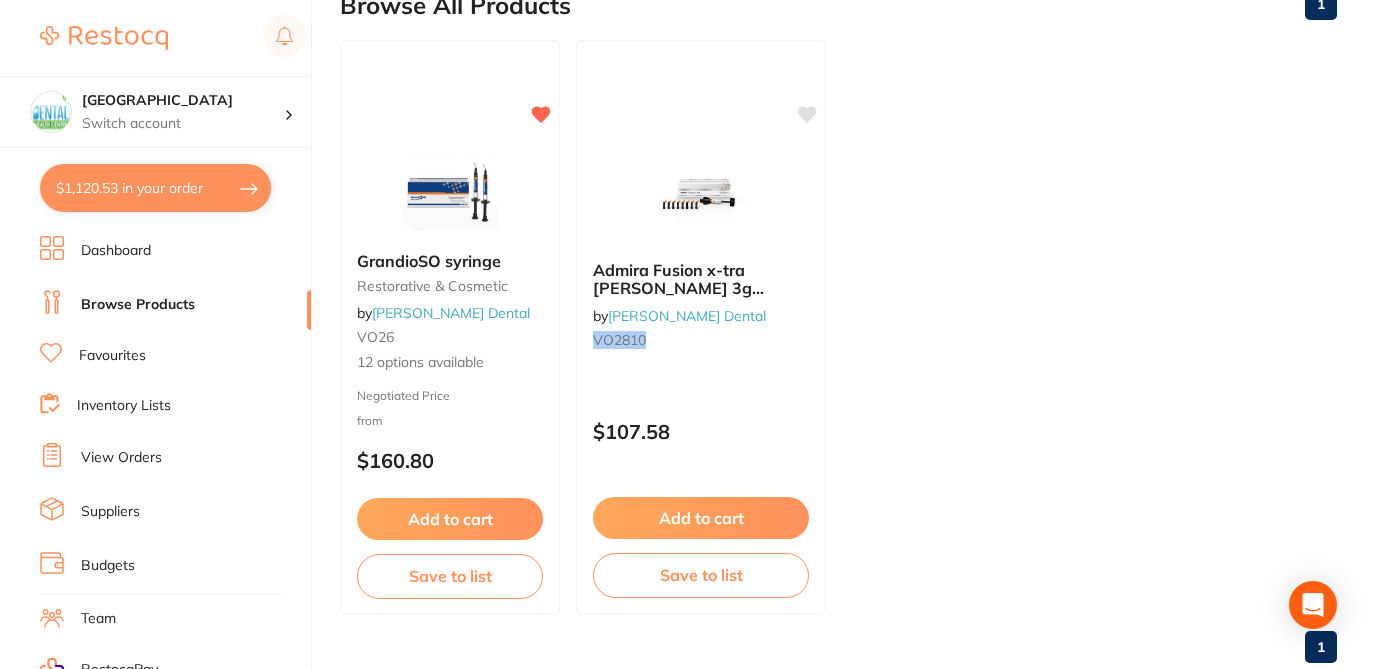 scroll, scrollTop: 292, scrollLeft: 0, axis: vertical 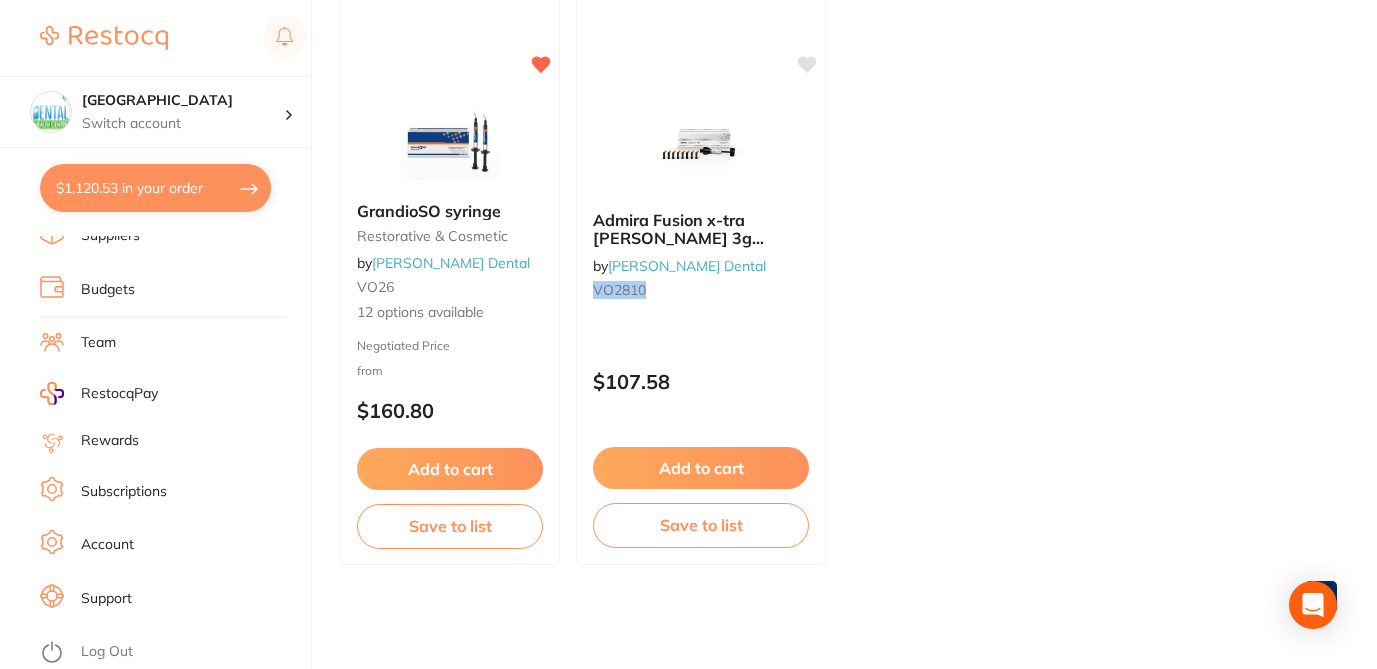 click on "Log Out" at bounding box center (107, 652) 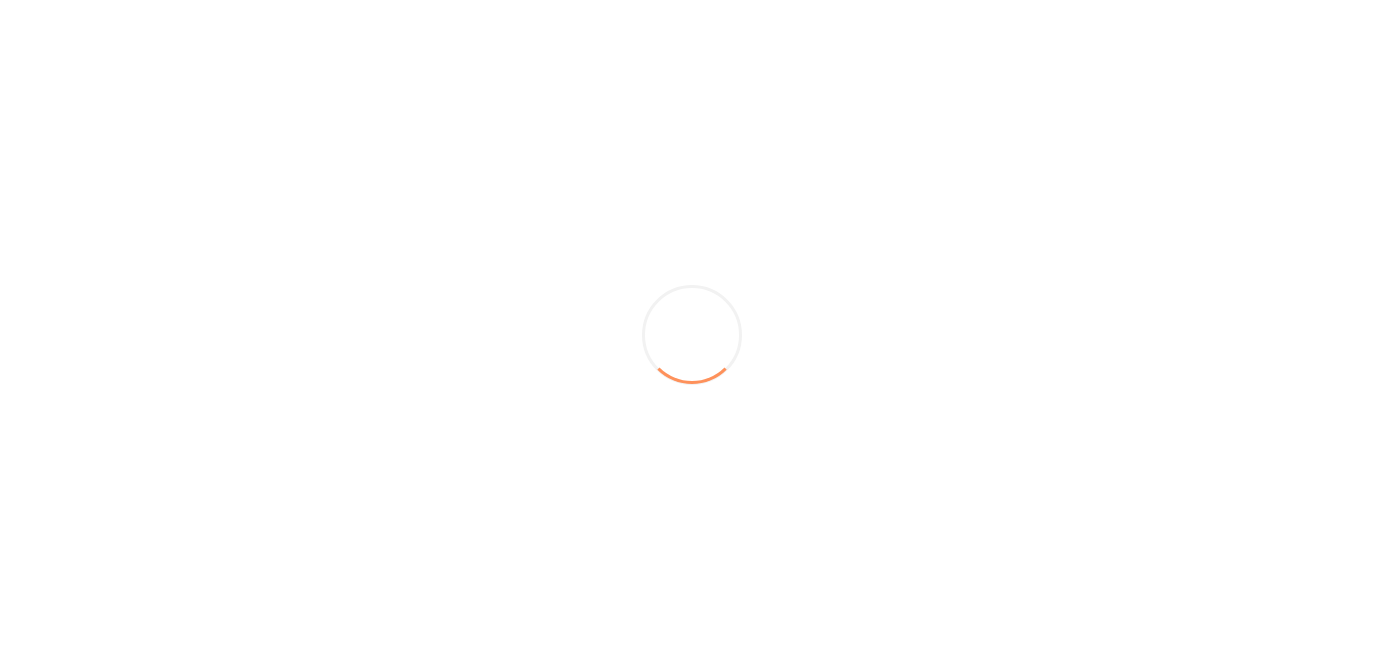 scroll, scrollTop: 0, scrollLeft: 0, axis: both 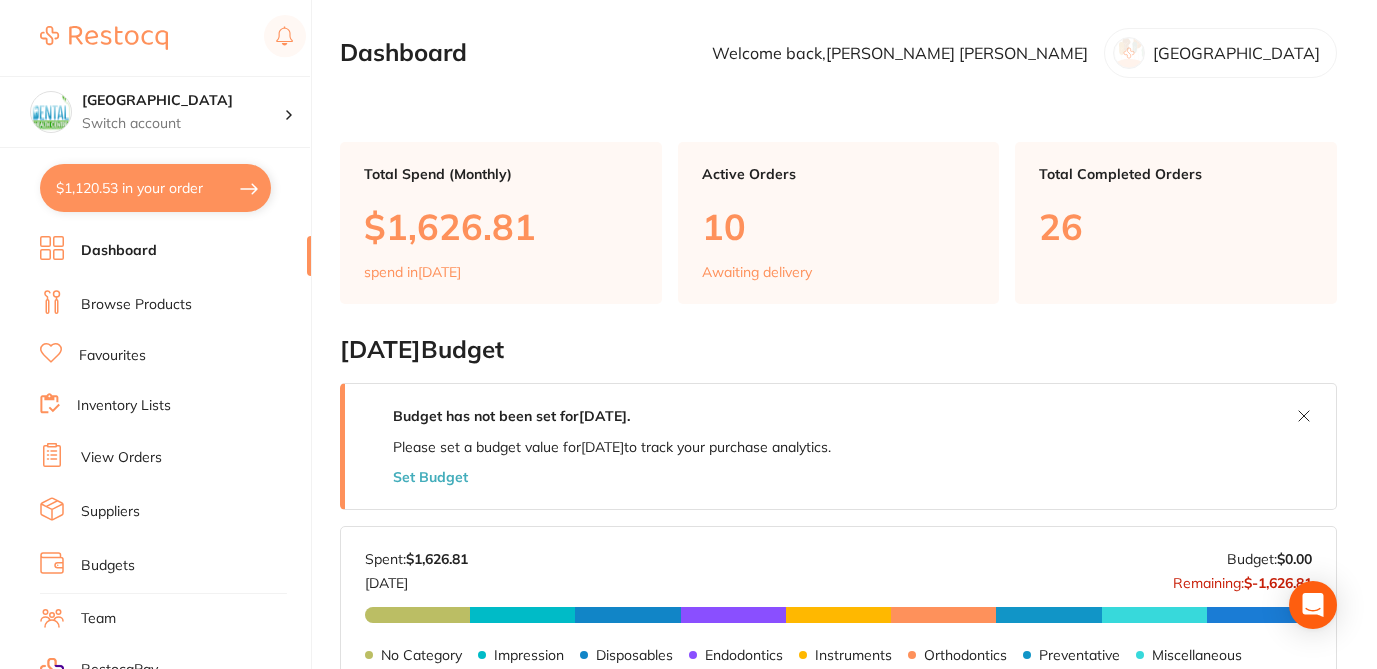 click on "$1,120.53   in your order" at bounding box center [155, 188] 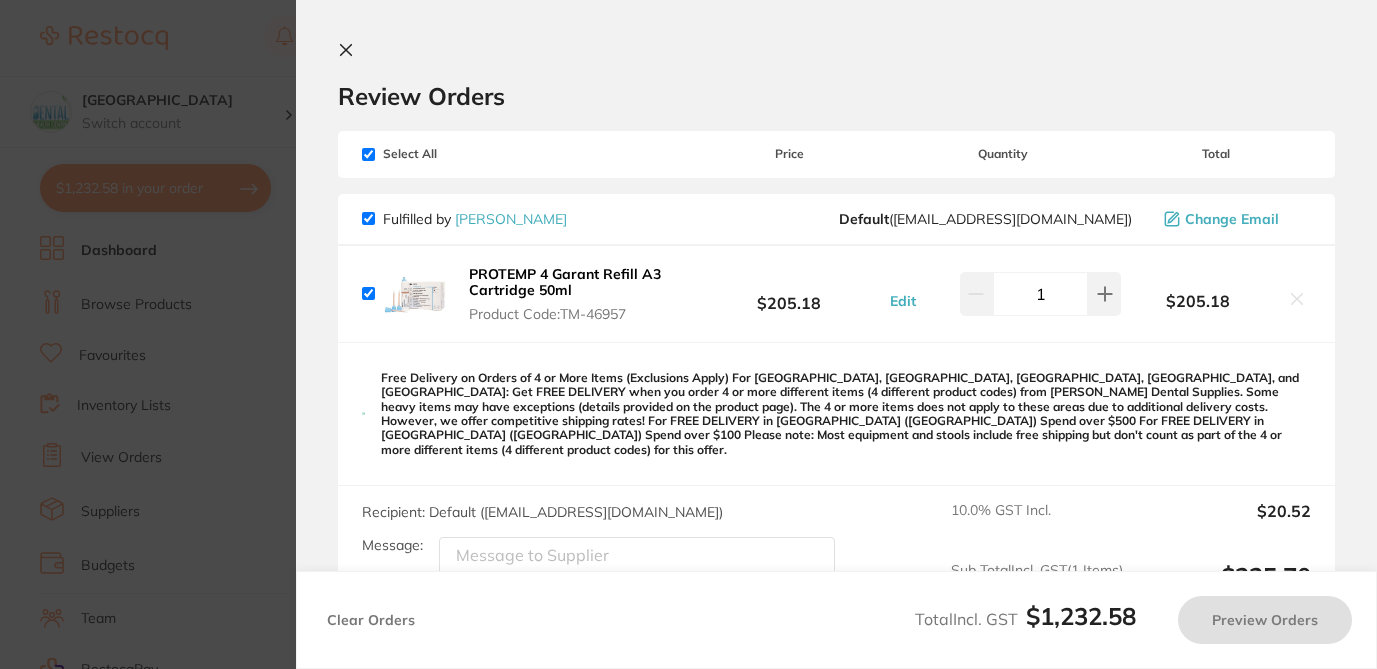 checkbox on "true" 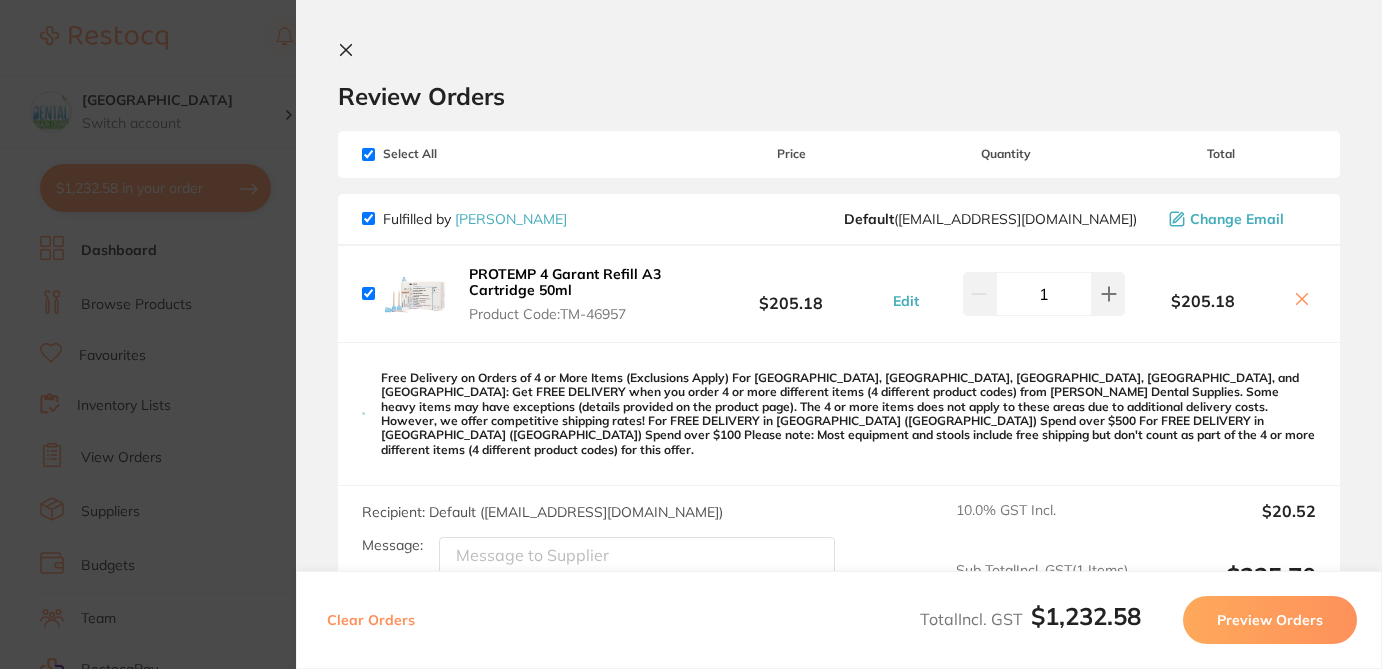 click on "Review Orders" at bounding box center (839, 76) 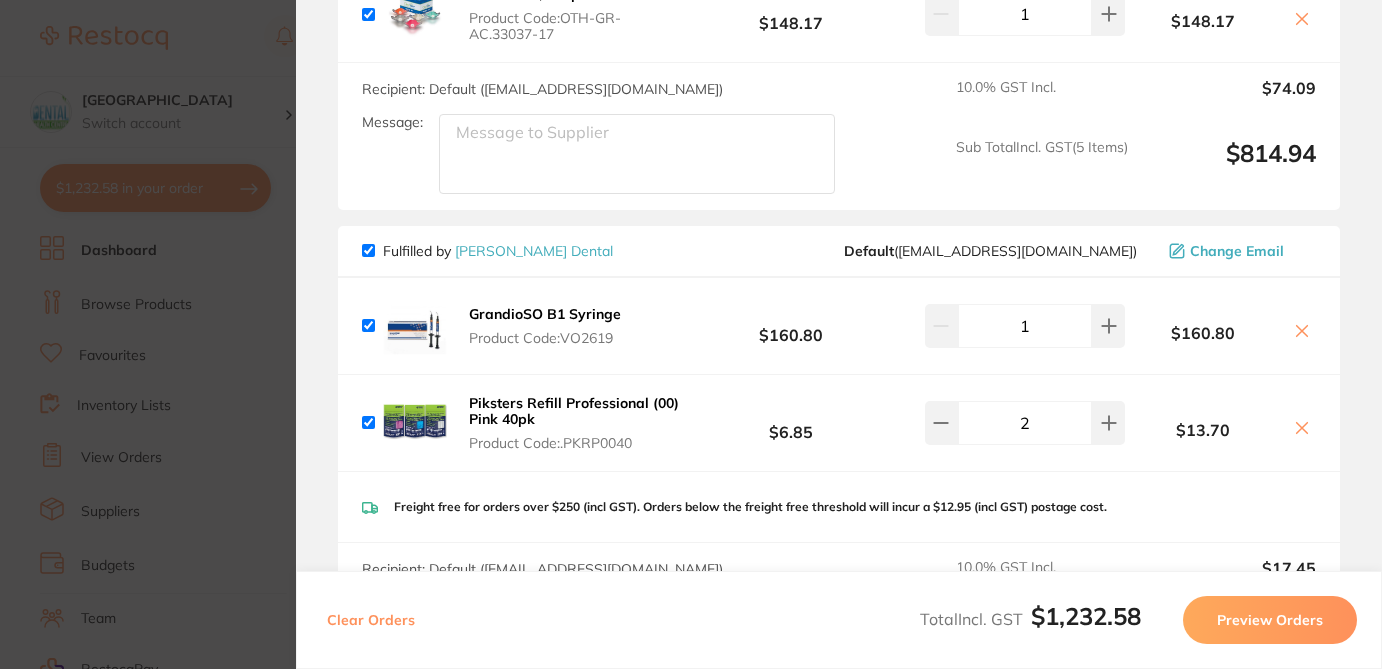 scroll, scrollTop: 1160, scrollLeft: 0, axis: vertical 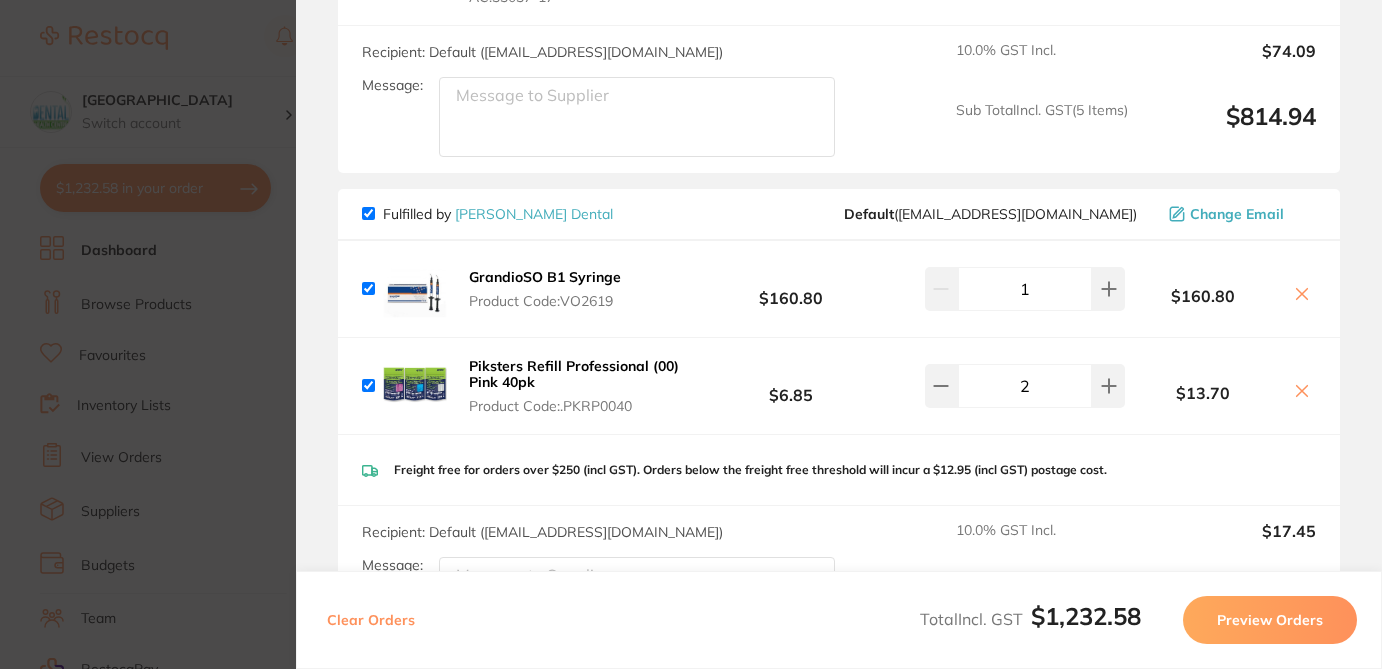 click 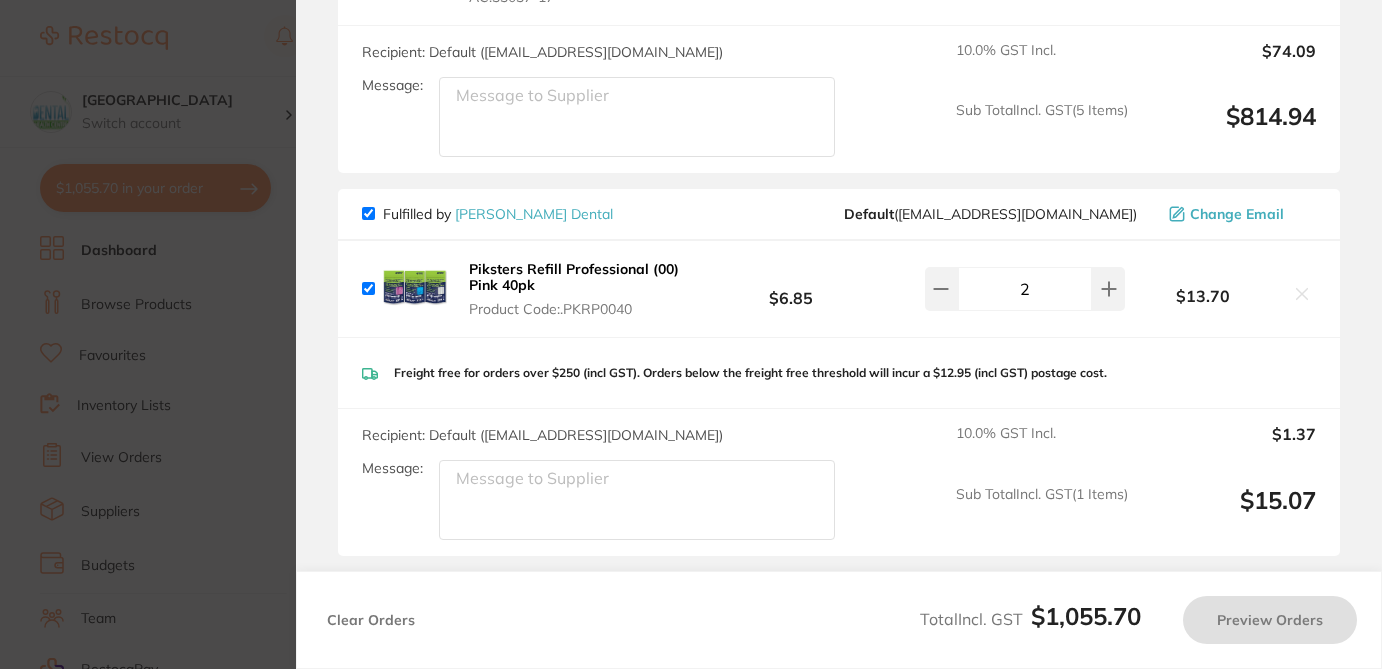 checkbox on "true" 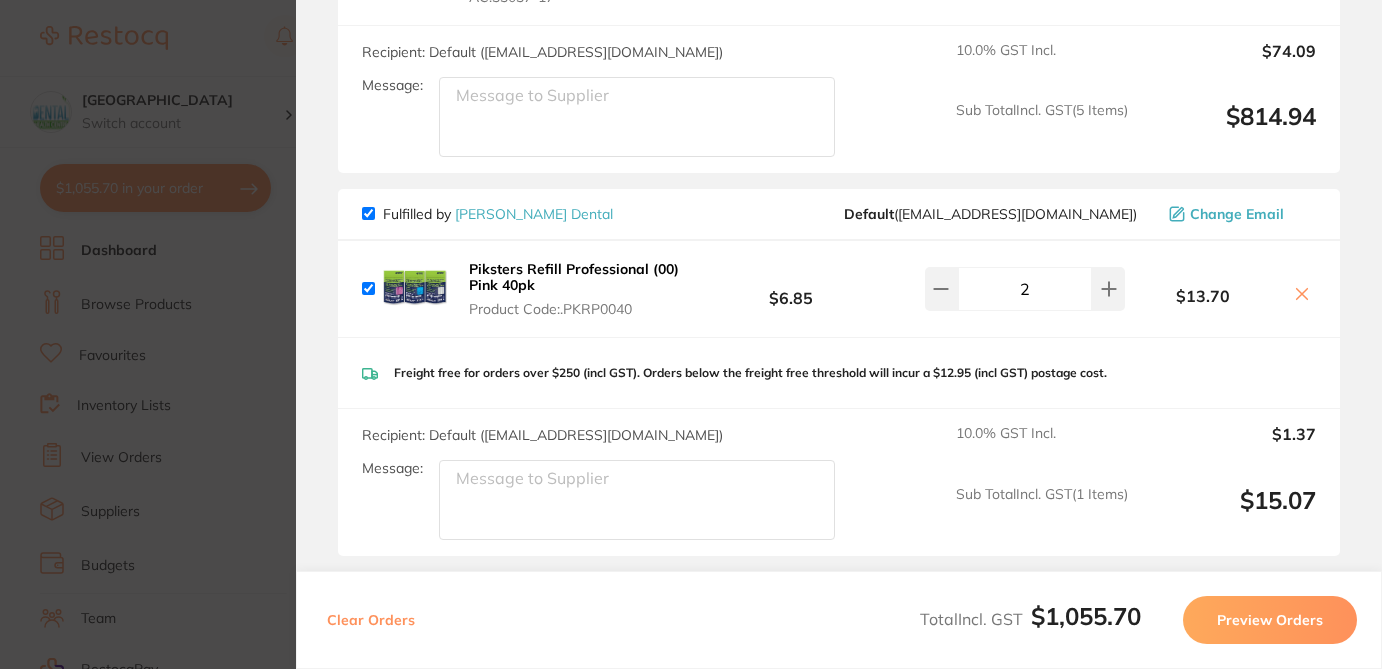 click on "Update RRP Set your pre negotiated price for this item. Item Agreed RRP (excl. GST) --   Update as new default RRP Update RRP Review Orders Your orders are being processed and we will notify you once we have placed the orders. You may close this window Back to Preview Orders [DATE] 12:43 [PERSON_NAME] # 87436 Critical Dental # 87413 [PERSON_NAME] Dental # 87433 Deliver To [PERSON_NAME] ( [GEOGRAPHIC_DATA] ) Shop [STREET_ADDRESS]  0422 999 998 [EMAIL_ADDRESS][DOMAIN_NAME] Select All Price Quantity Total Fulfilled by   [PERSON_NAME] Default ( [EMAIL_ADDRESS][DOMAIN_NAME] ) Change Email   PROTEMP 4 Garant Refill A3 Cartridge 50ml   Product Code:  TM-46957     $205.18 Edit     1         $205.18   PROTEMP 4 Garant Refill A3 Cartridge 50ml   Product Code:  TM-46957     $205.18 Edit     1         Recipient: Default ( [EMAIL_ADDRESS][DOMAIN_NAME] ) Message: 10.0 % GST Incl. $20.52 Sub Total  Incl. GST ( 1   Items) $225.70 Fulfilled by   Critical Dental Default ( [EMAIL_ADDRESS][DOMAIN_NAME] ) Change Email" at bounding box center (691, 334) 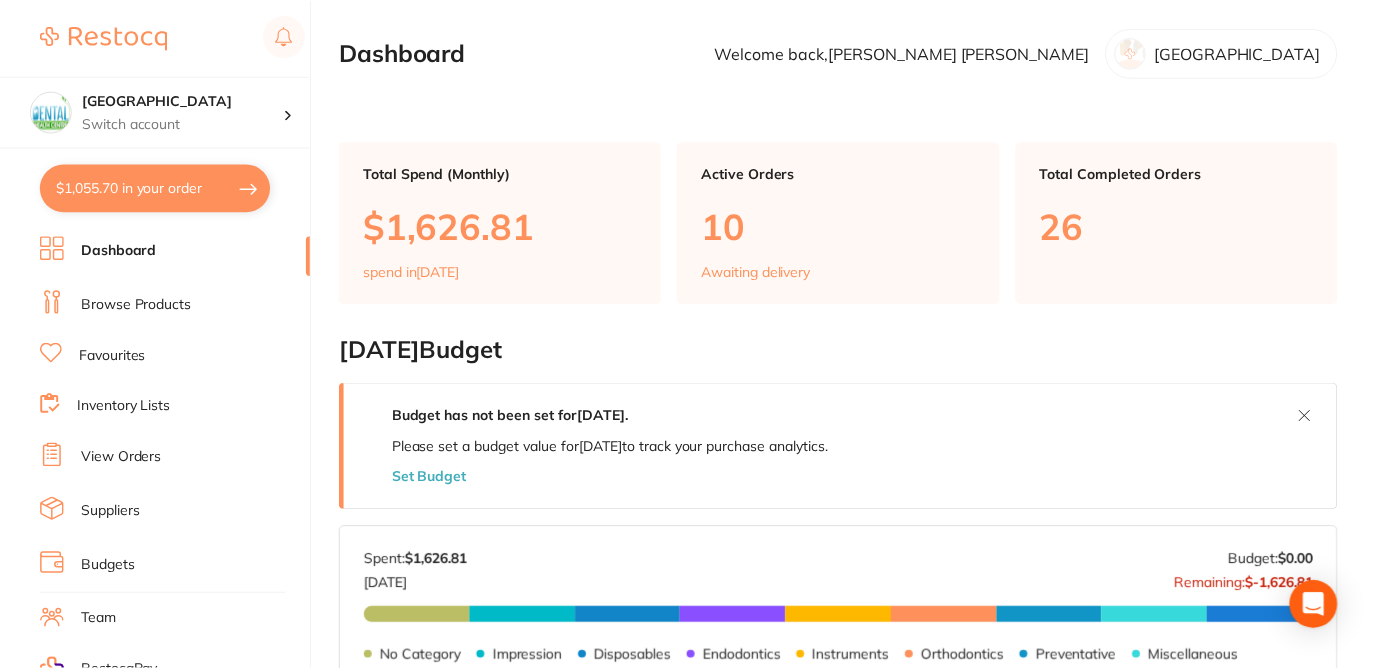 scroll, scrollTop: 292, scrollLeft: 0, axis: vertical 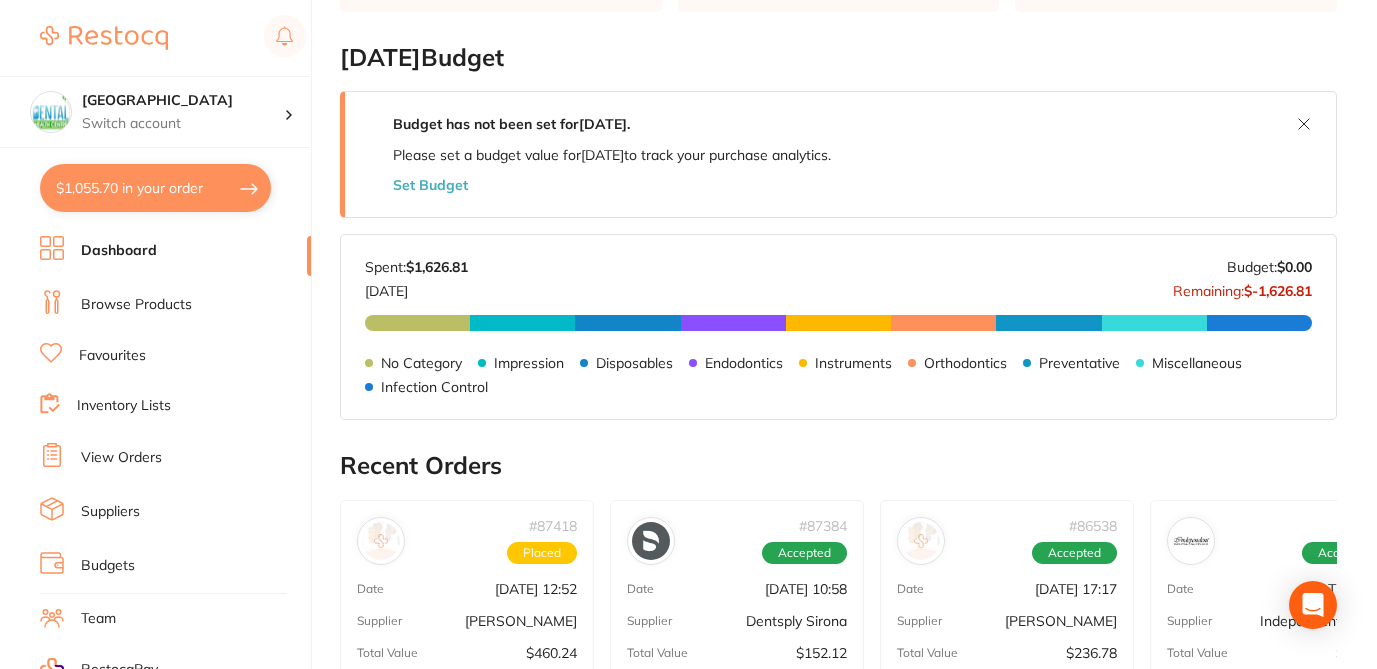 click on "[DATE]  Budget Budget has not been set for  [DATE] . Please set a budget value for  [DATE]  to track your purchase analytics. Set Budget [DATE] Budget:  $0.00 Spent:  $1,626.81 [DATE] Budget:  $0.00 Remaining:  $-1,626.81 No Category $97.80 Impression $153.27 Disposables $132.33 Endodontics $20.57 Instruments $220.78 Orthodontics $41.15 Preventative $152.12 Miscellaneous $27.20 Infection Control $781.58 No Category Impression Disposables Endodontics Instruments Orthodontics Preventative Miscellaneous Infection Control" at bounding box center [838, 232] 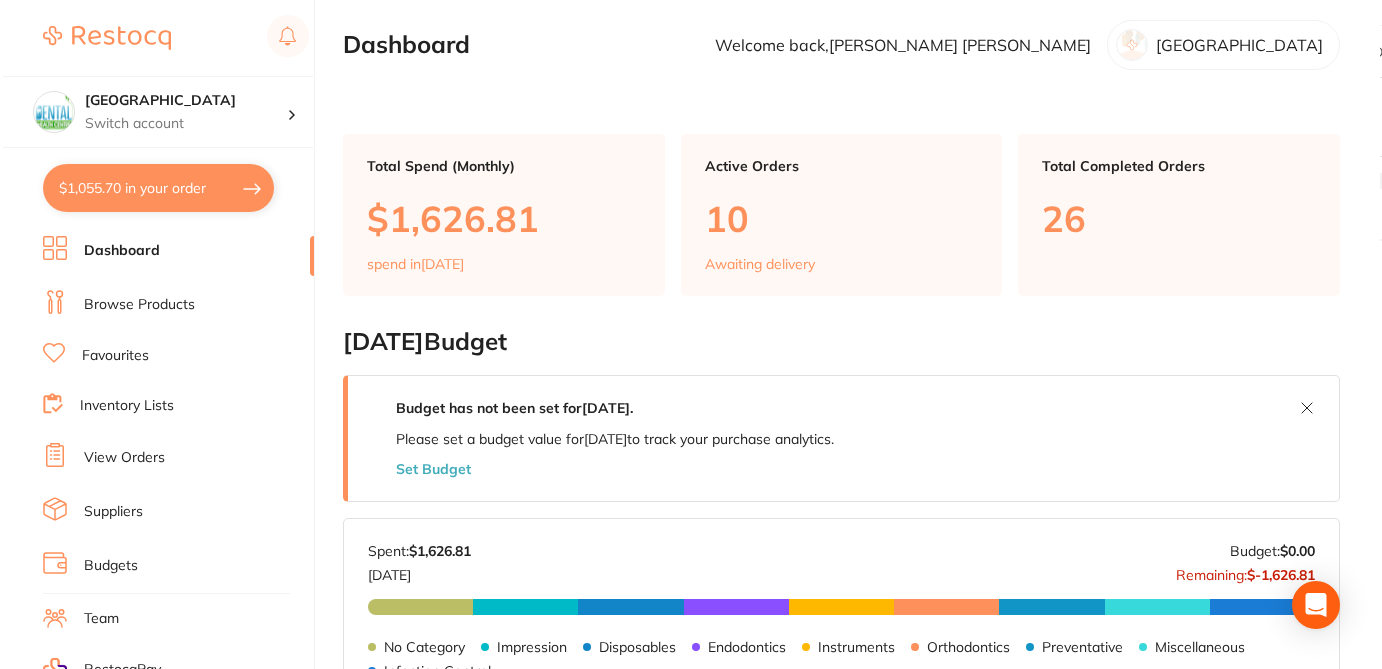 scroll, scrollTop: 0, scrollLeft: 0, axis: both 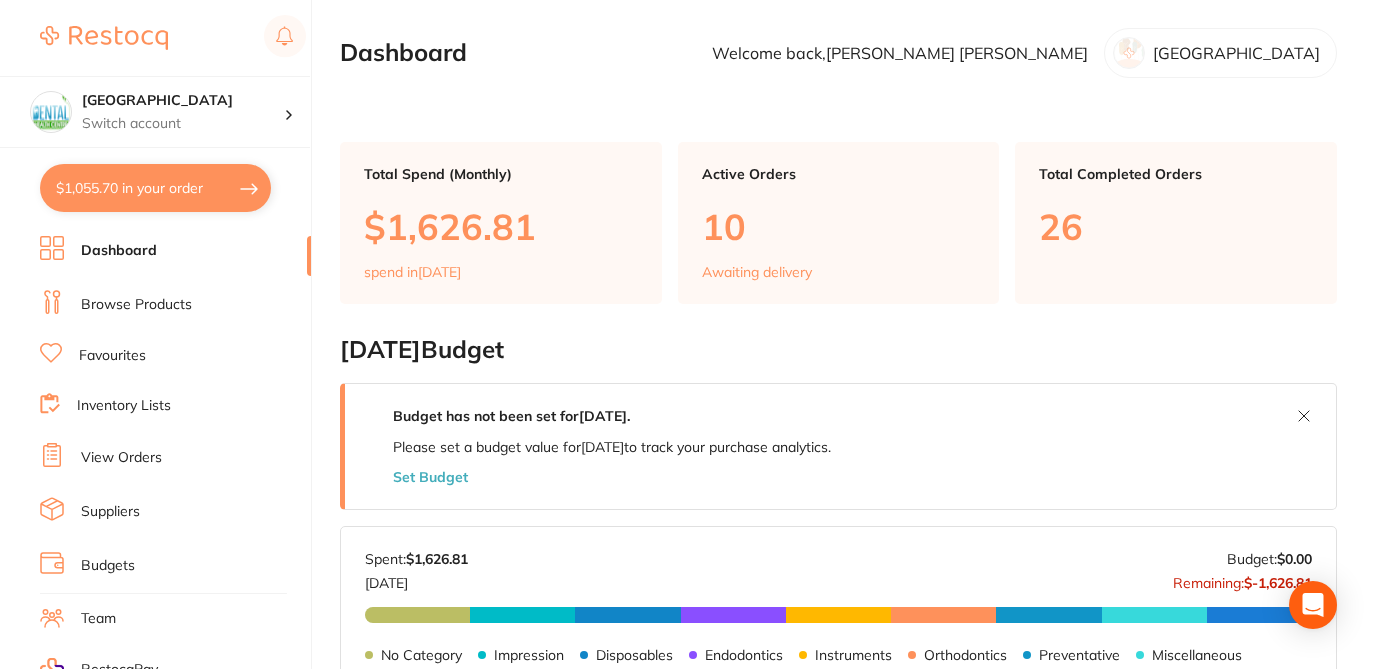 click on "Browse Products" at bounding box center (136, 305) 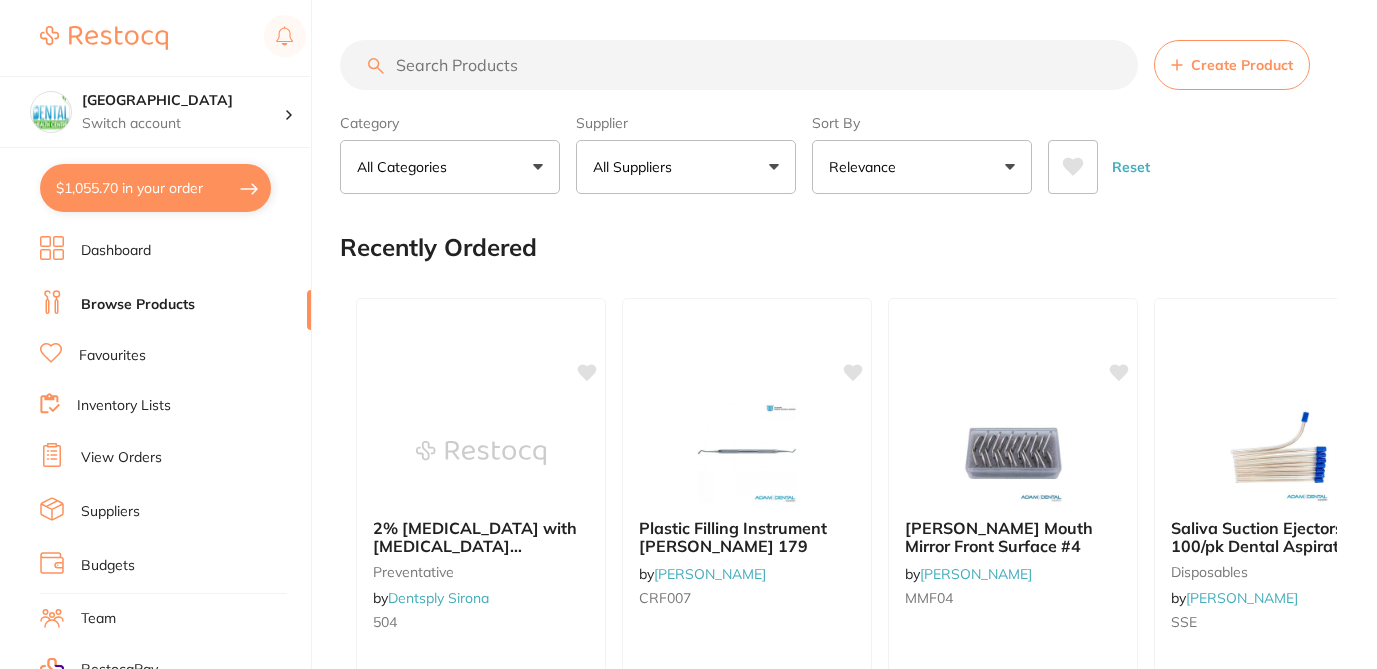 click at bounding box center (739, 65) 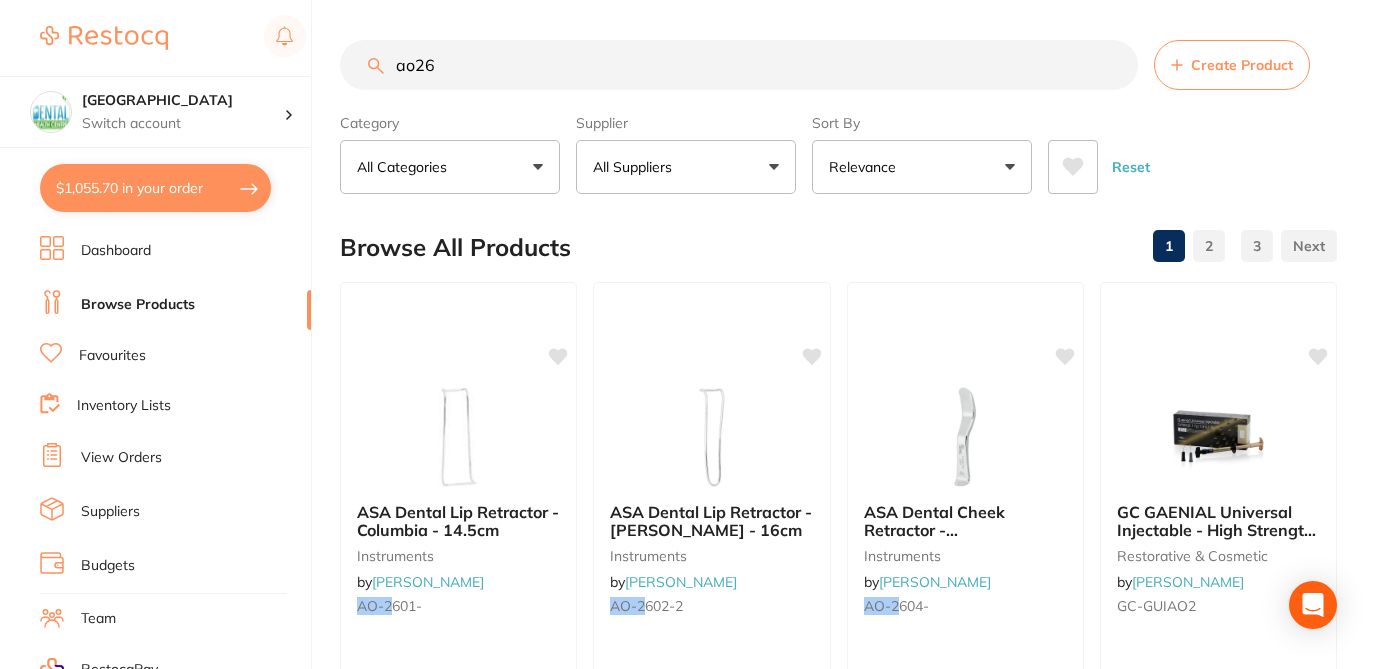 drag, startPoint x: 476, startPoint y: 60, endPoint x: 366, endPoint y: 52, distance: 110.29053 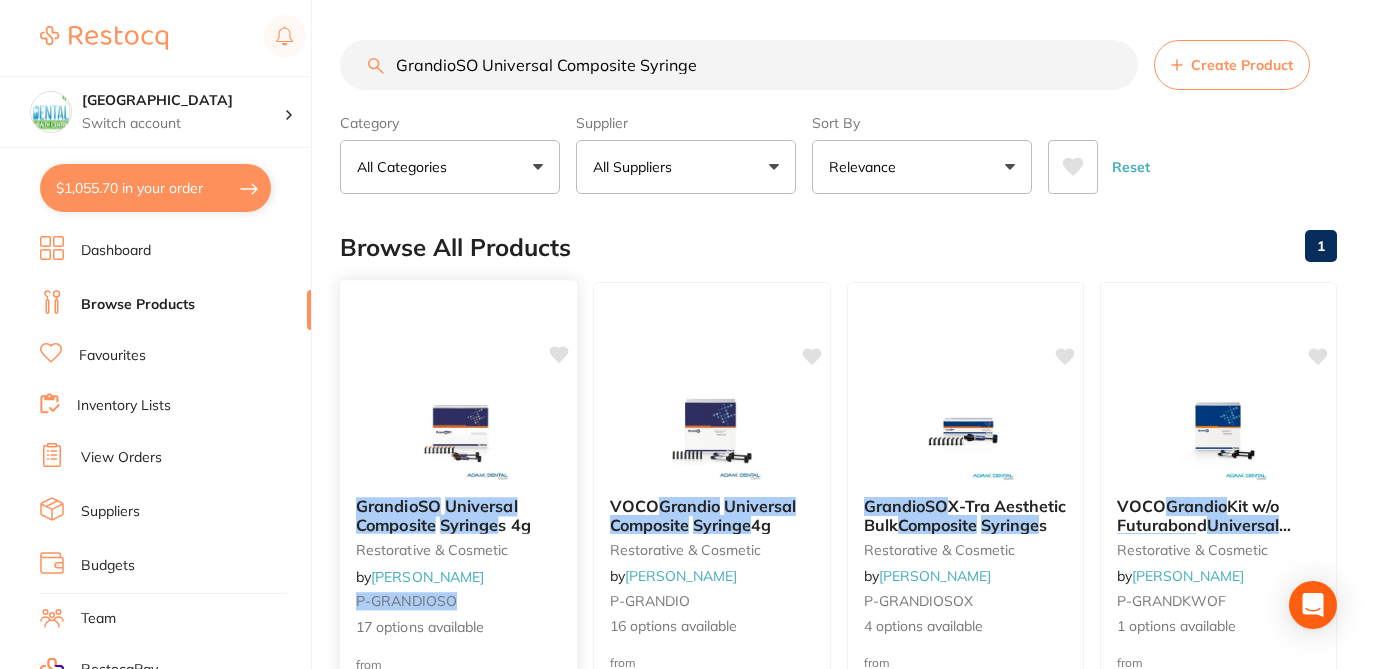 type on "GrandioSO Universal Composite Syringe" 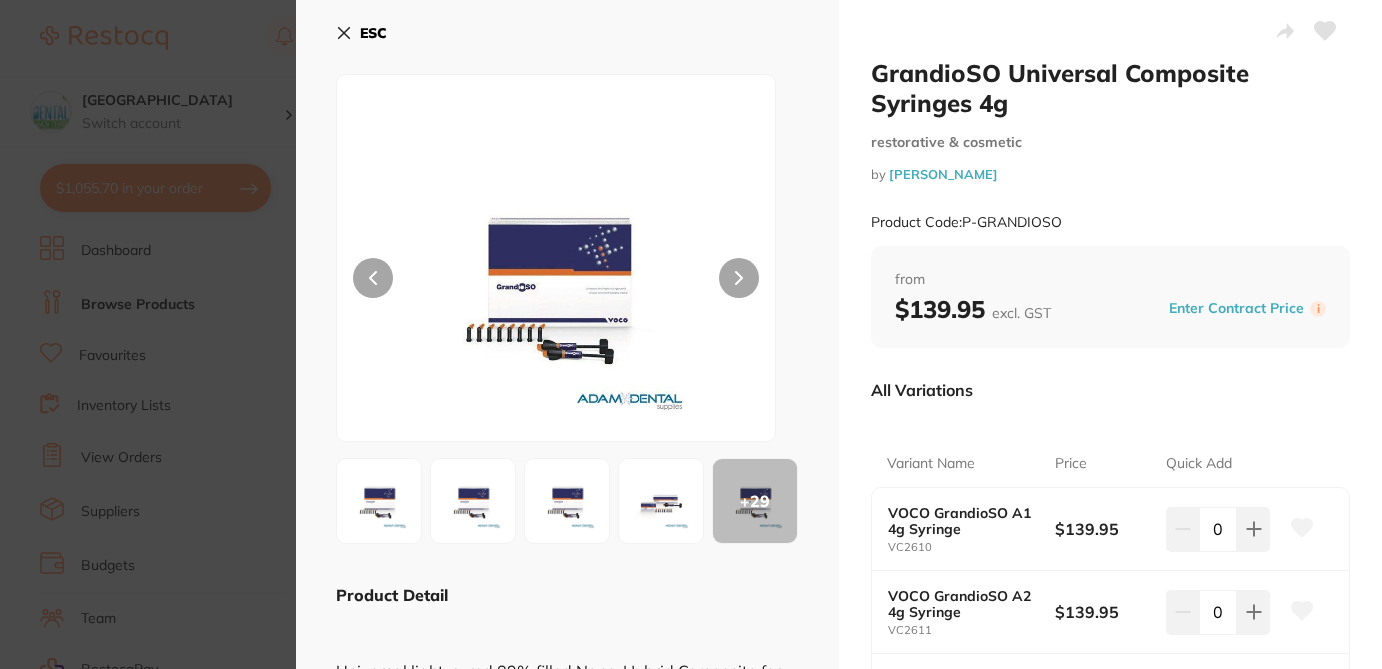 click on "ESC         + 29 Product Detail
Universal light-cured 89% filled Nano-Hybrid Composite for anterior and posterior fillings of all classes
89% fillers by weight:
Outstanding wear resistance
Enhanced color stability
30-50% less resin compared to classic hybrid and pseudo nano composites:
Low shrinkage of only 1.6 vol.%
Non-sticky
Prolonged working time under ambient light
Designer Nano particles:
Excellent polishability and polish retention
Tooth-like modulus of elasticity
Tooth-like thermal expansion and flexural strength
VOCO presents its individual cross contamination prevention packaging for capsules
Indications
Class I - V restorations
Reconstruction of traumatically damaged anteriors
Facetting of discolored anteriors
Correction of shape and shade for improved aesthetic appearance
Locking, splinting of loosened teeth
Repairing veneers
Restoration of [MEDICAL_DATA]
Core build-up under crowns
Composite inlays" at bounding box center [567, 1124] 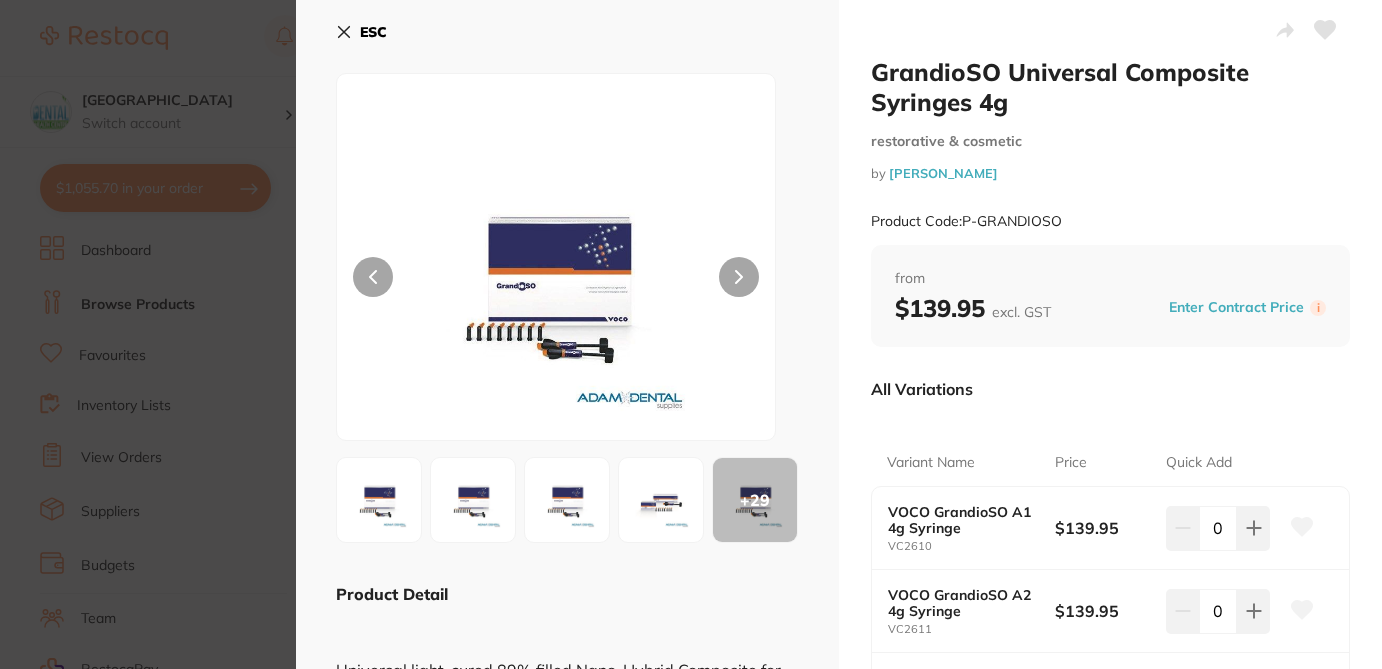scroll, scrollTop: 0, scrollLeft: 0, axis: both 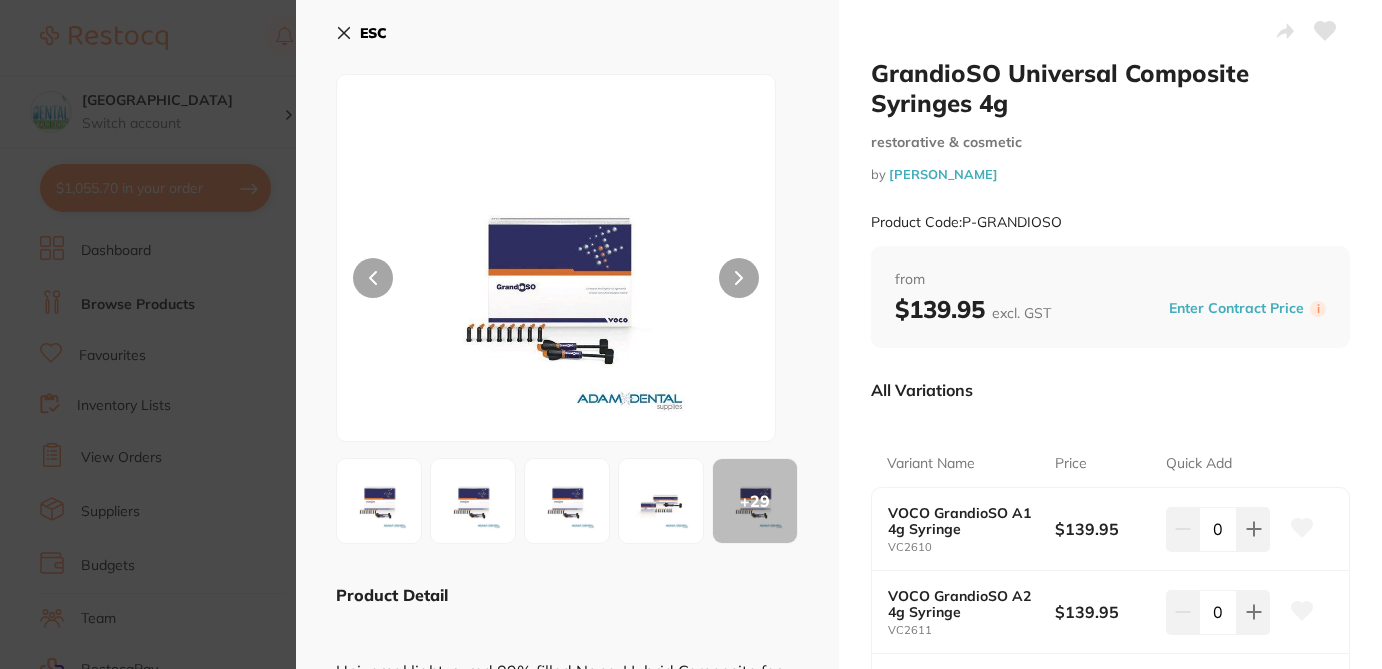 click 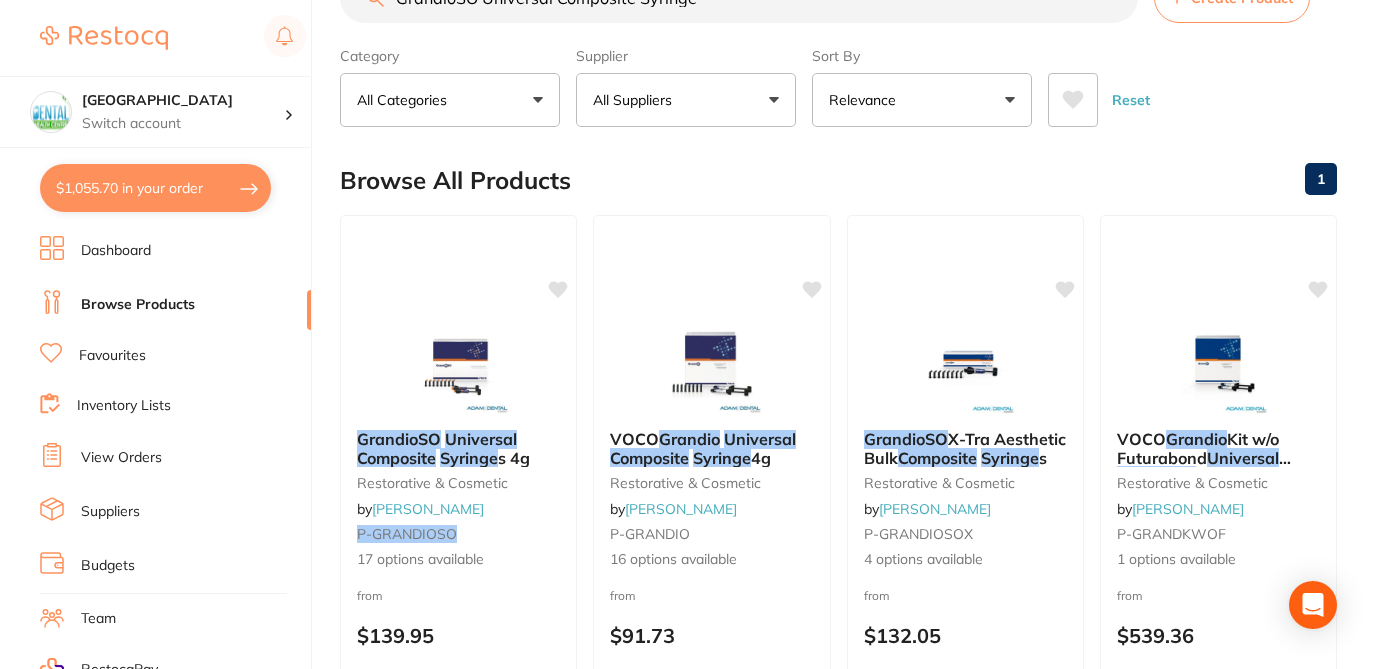 scroll, scrollTop: 0, scrollLeft: 0, axis: both 